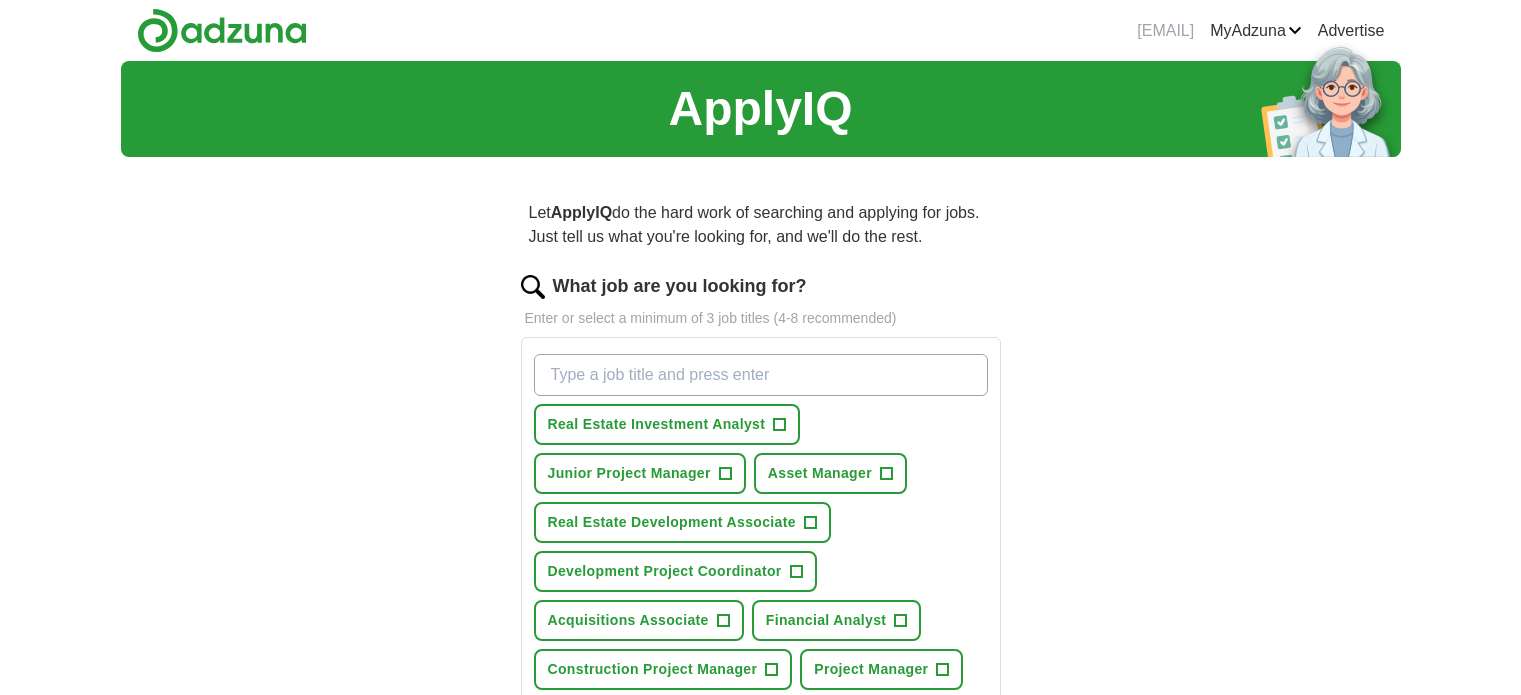 scroll, scrollTop: 0, scrollLeft: 0, axis: both 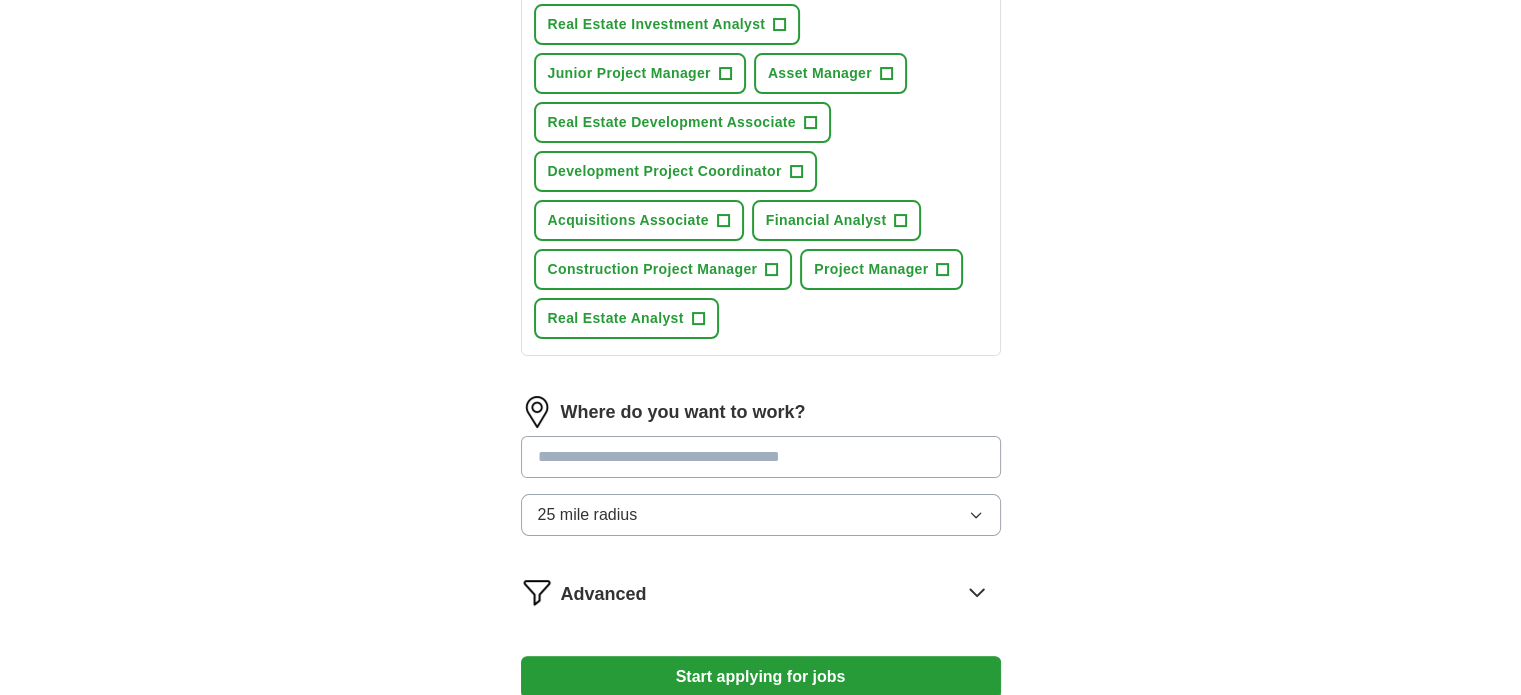 click at bounding box center [761, 457] 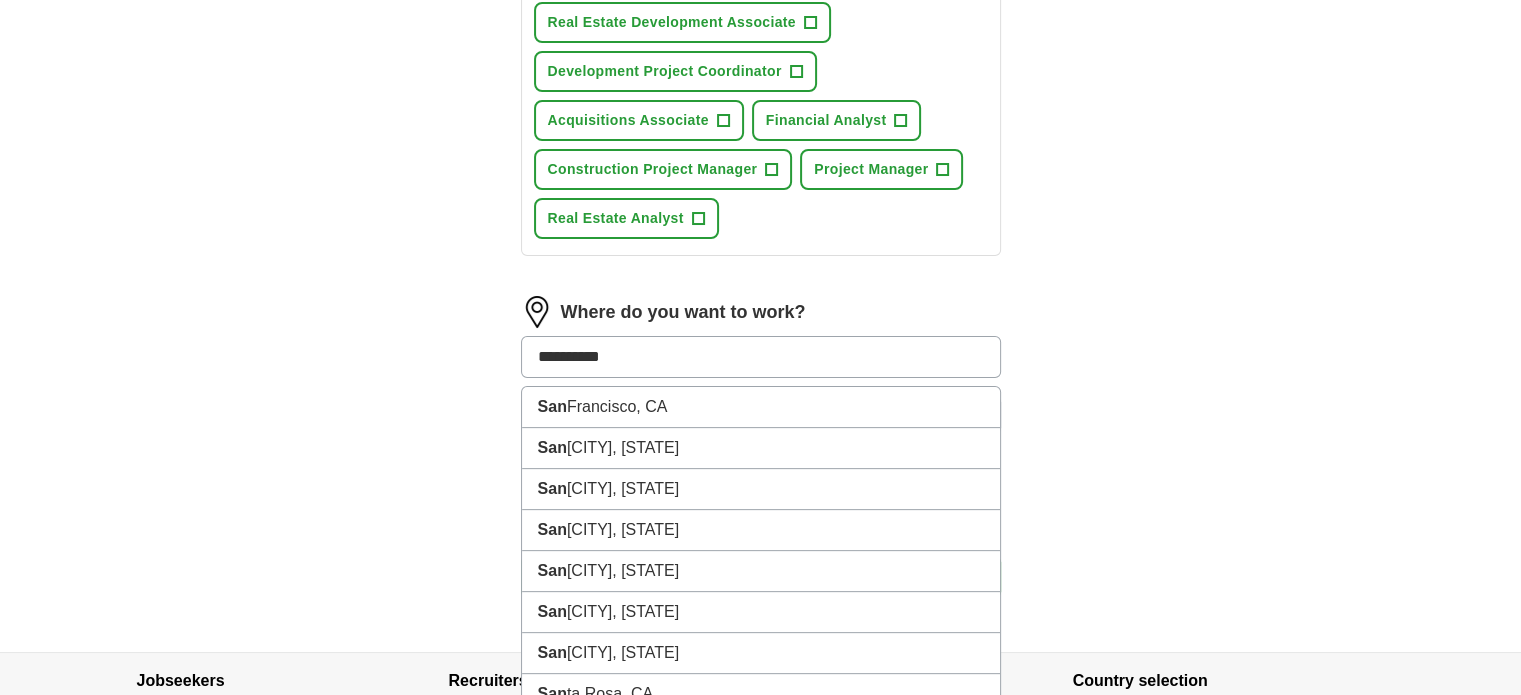type on "**********" 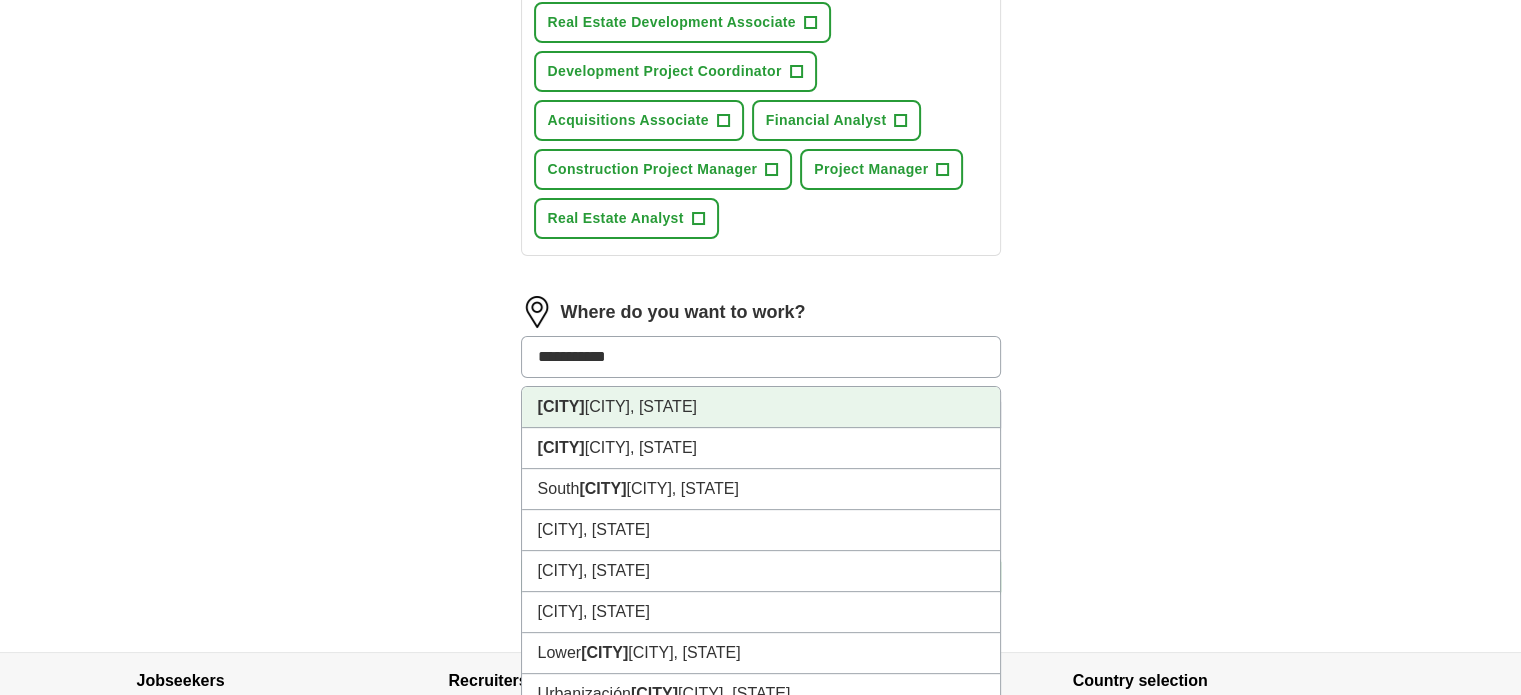 click on "[CITY], [STATE]" at bounding box center [761, 407] 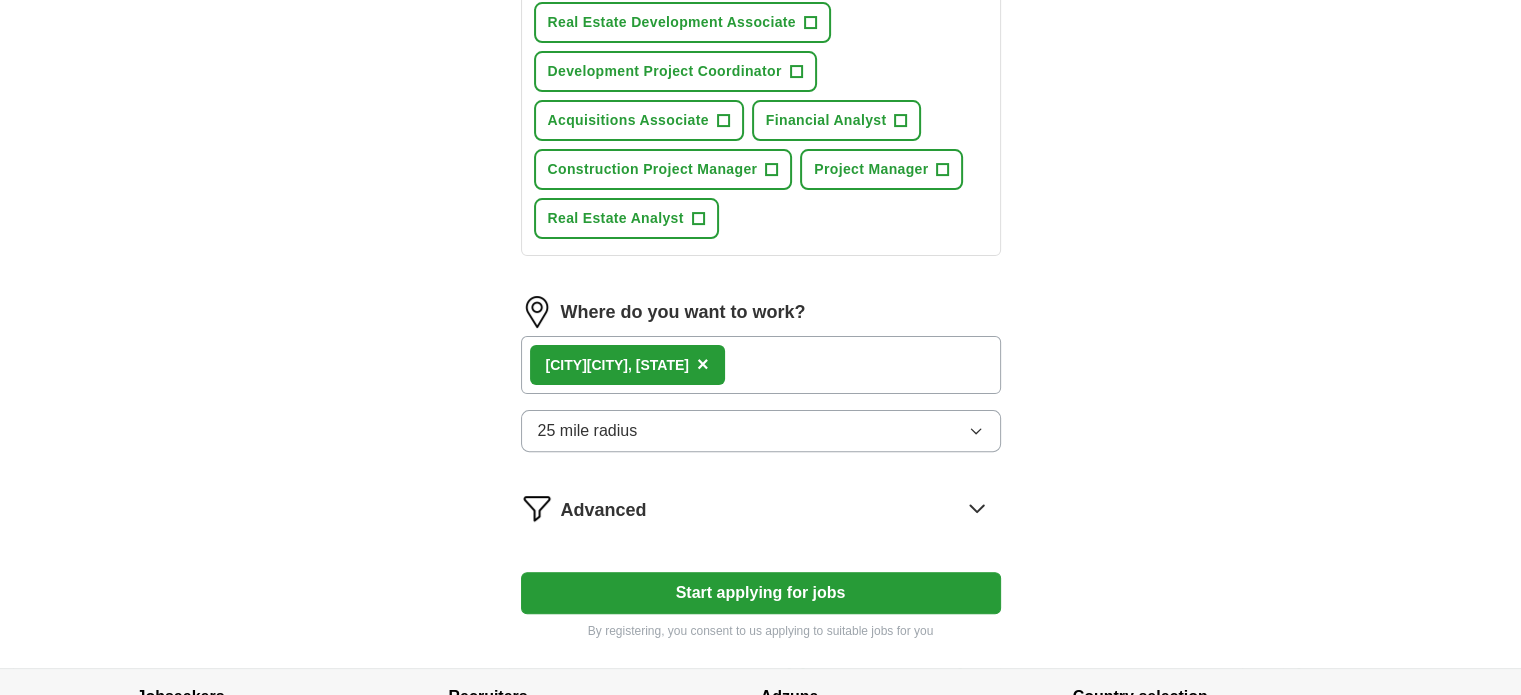 click on "25 mile radius" at bounding box center (761, 431) 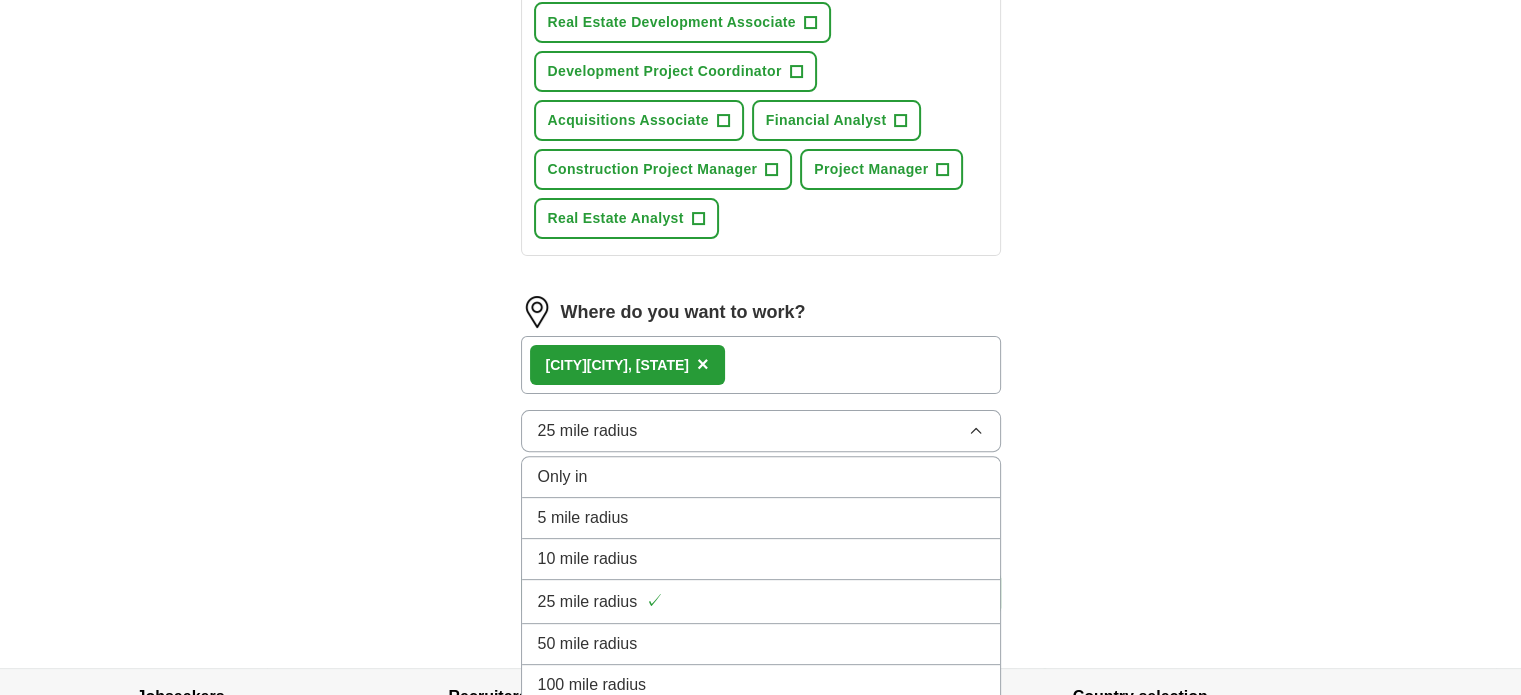 scroll, scrollTop: 600, scrollLeft: 0, axis: vertical 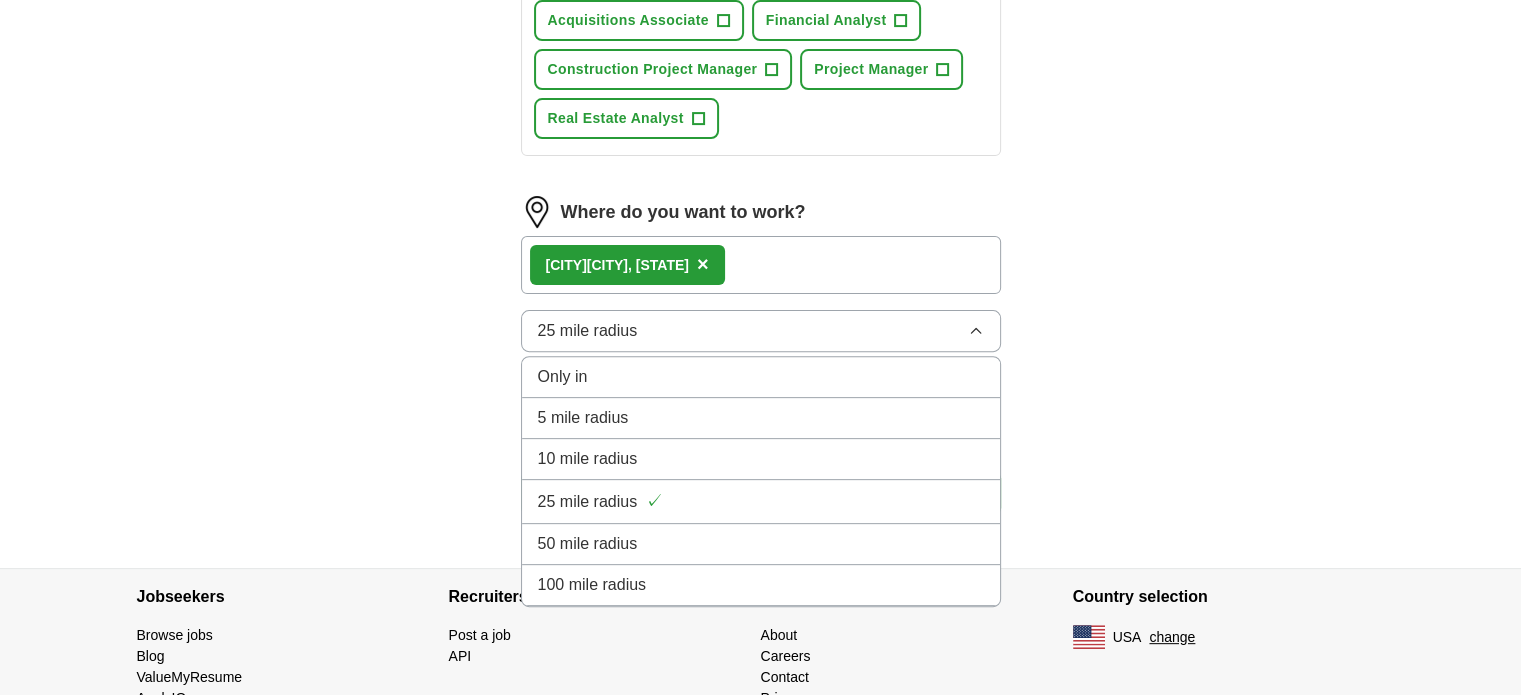 click on "100 mile radius" at bounding box center (761, 585) 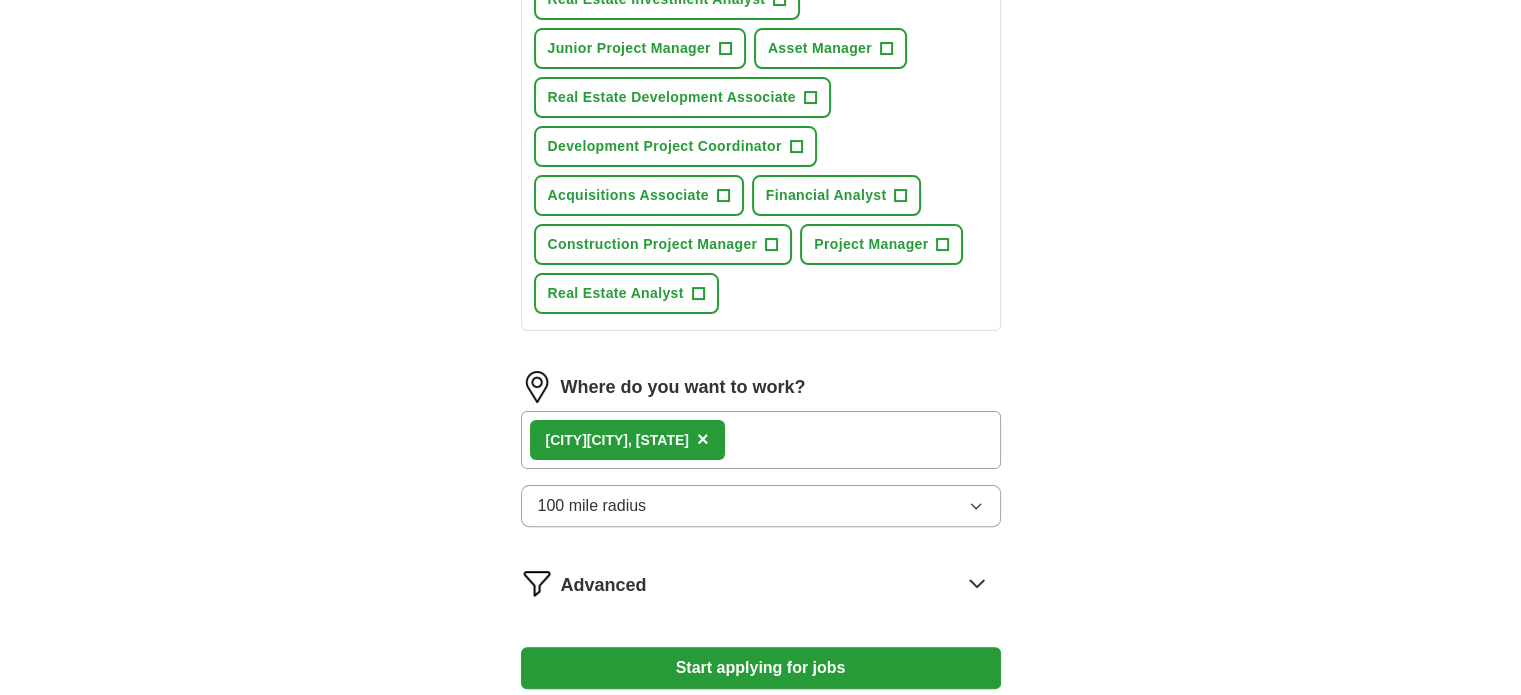 scroll, scrollTop: 200, scrollLeft: 0, axis: vertical 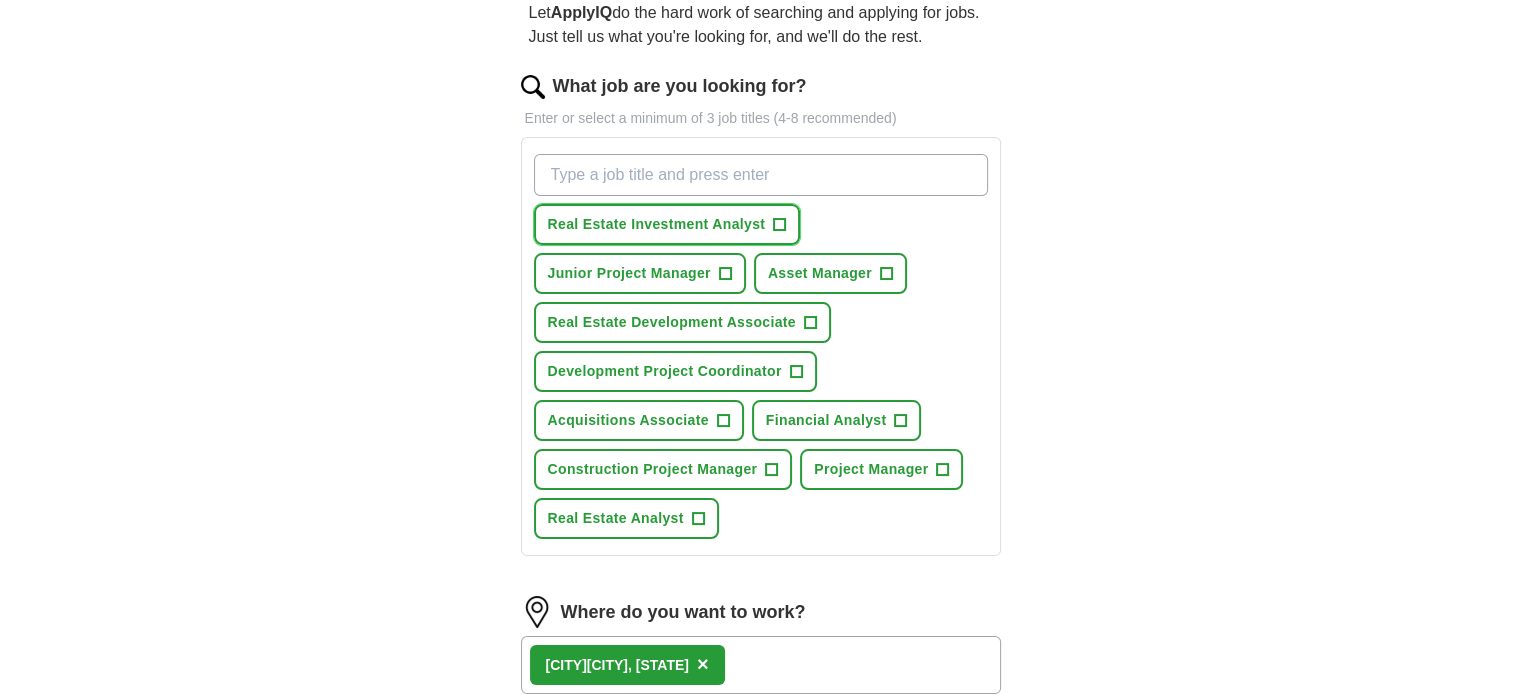 click on "+" at bounding box center [780, 225] 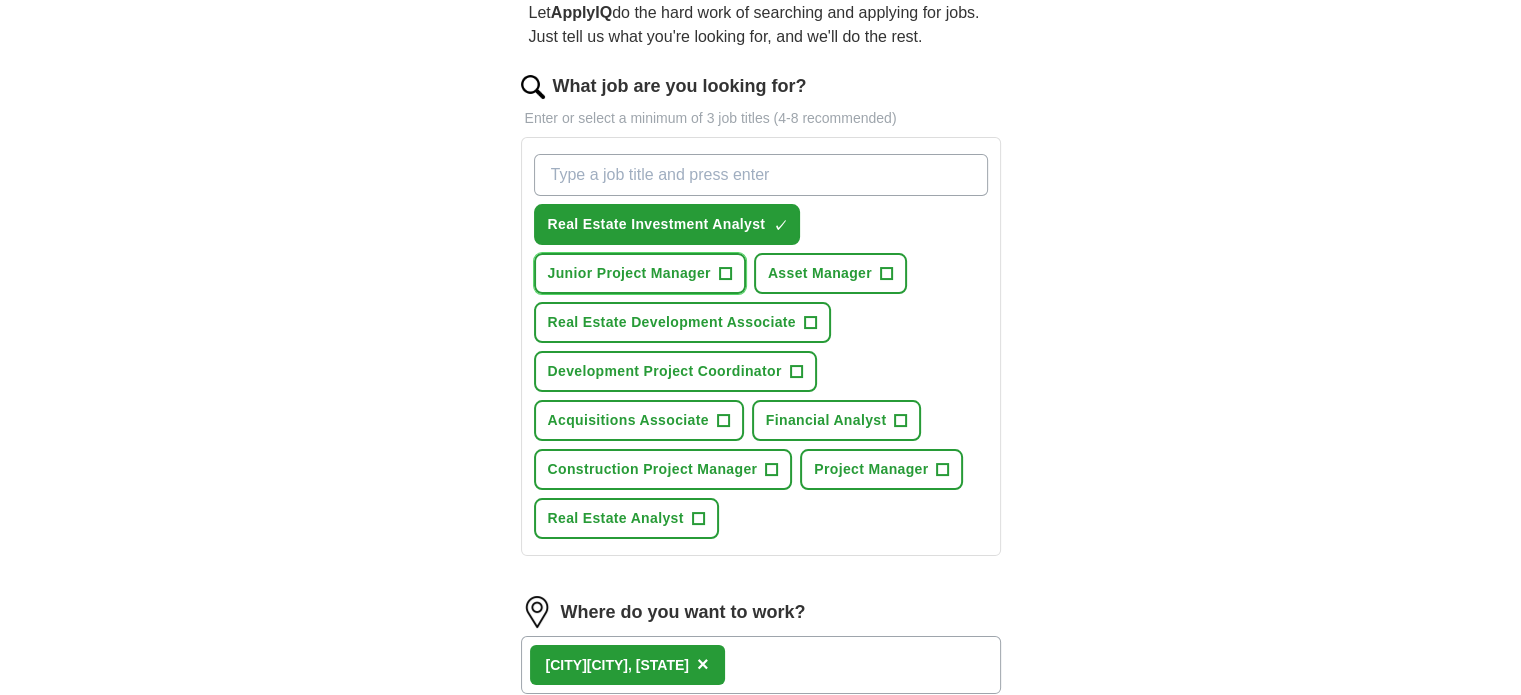 click on "+" at bounding box center (725, 274) 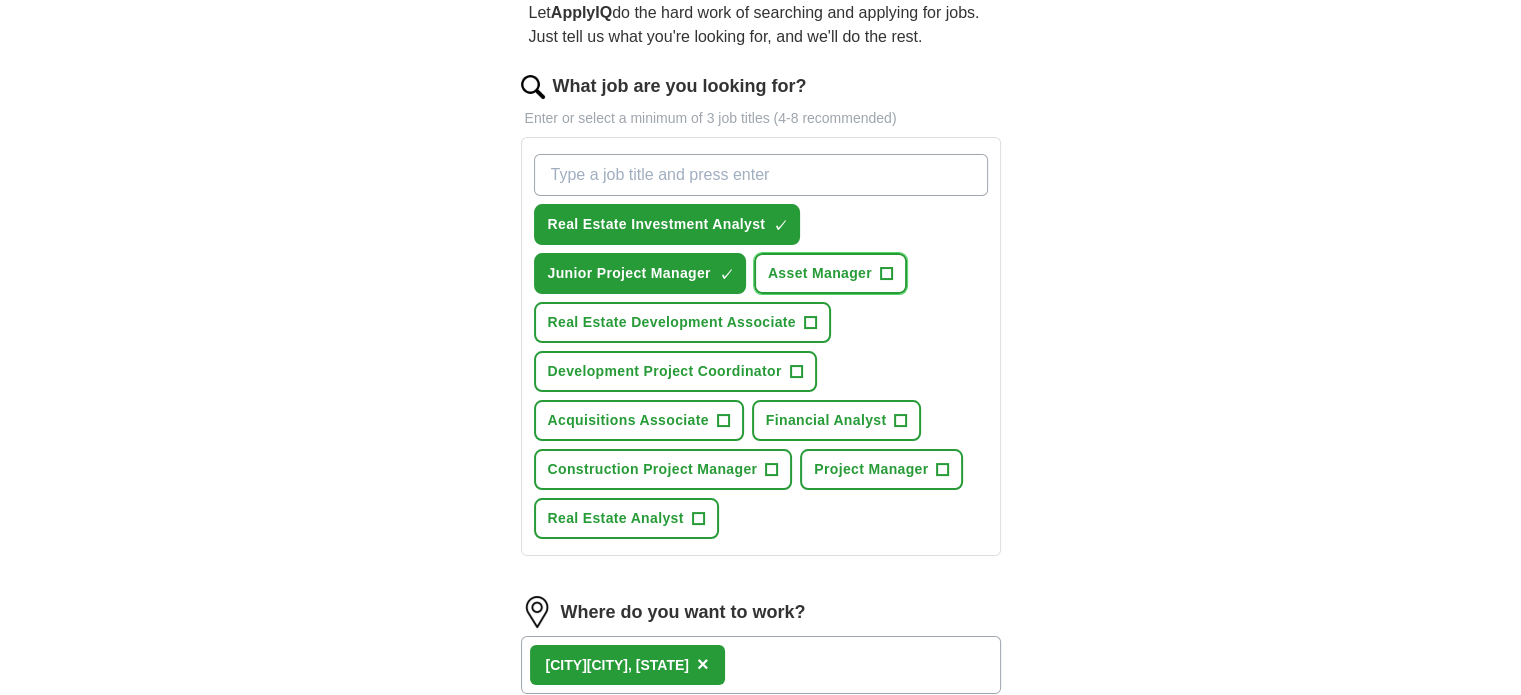 drag, startPoint x: 887, startPoint y: 270, endPoint x: 817, endPoint y: 299, distance: 75.76939 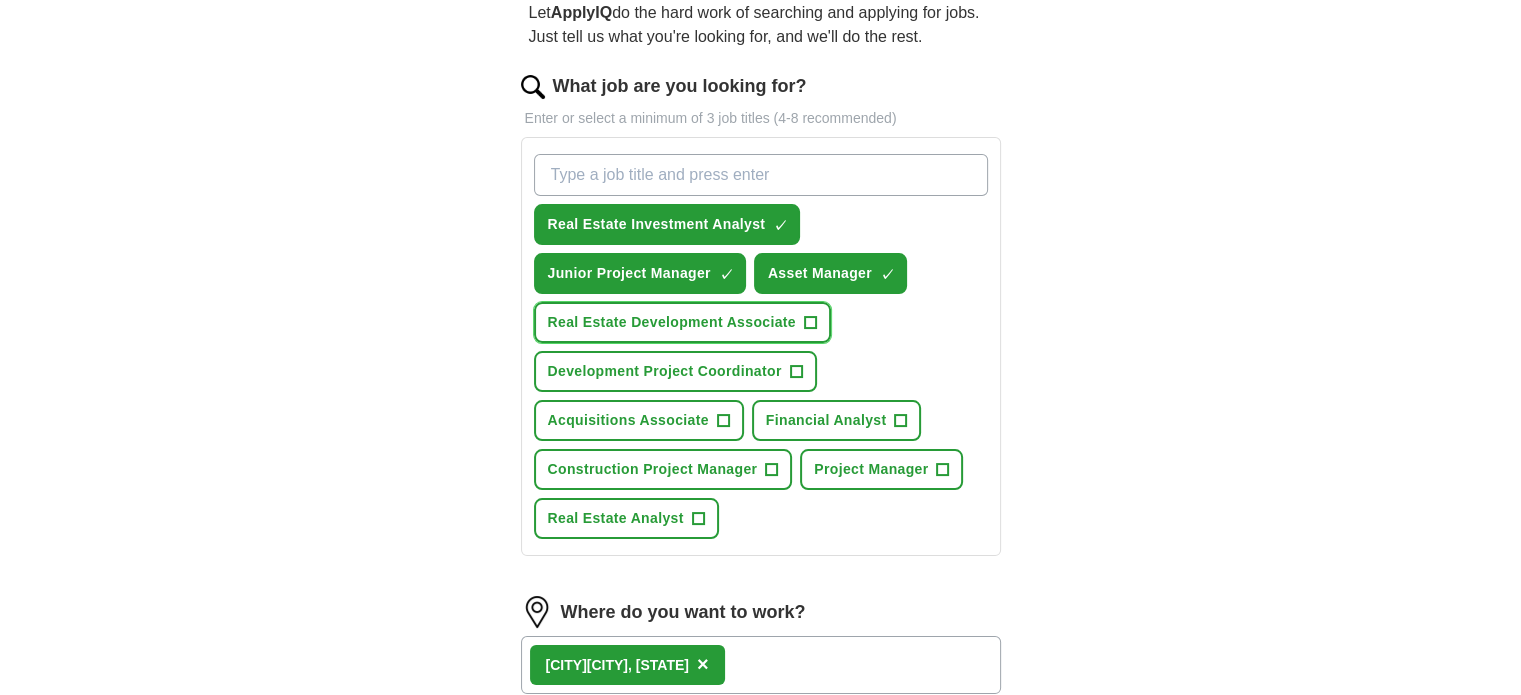 click on "Real Estate Development Associate +" at bounding box center (682, 322) 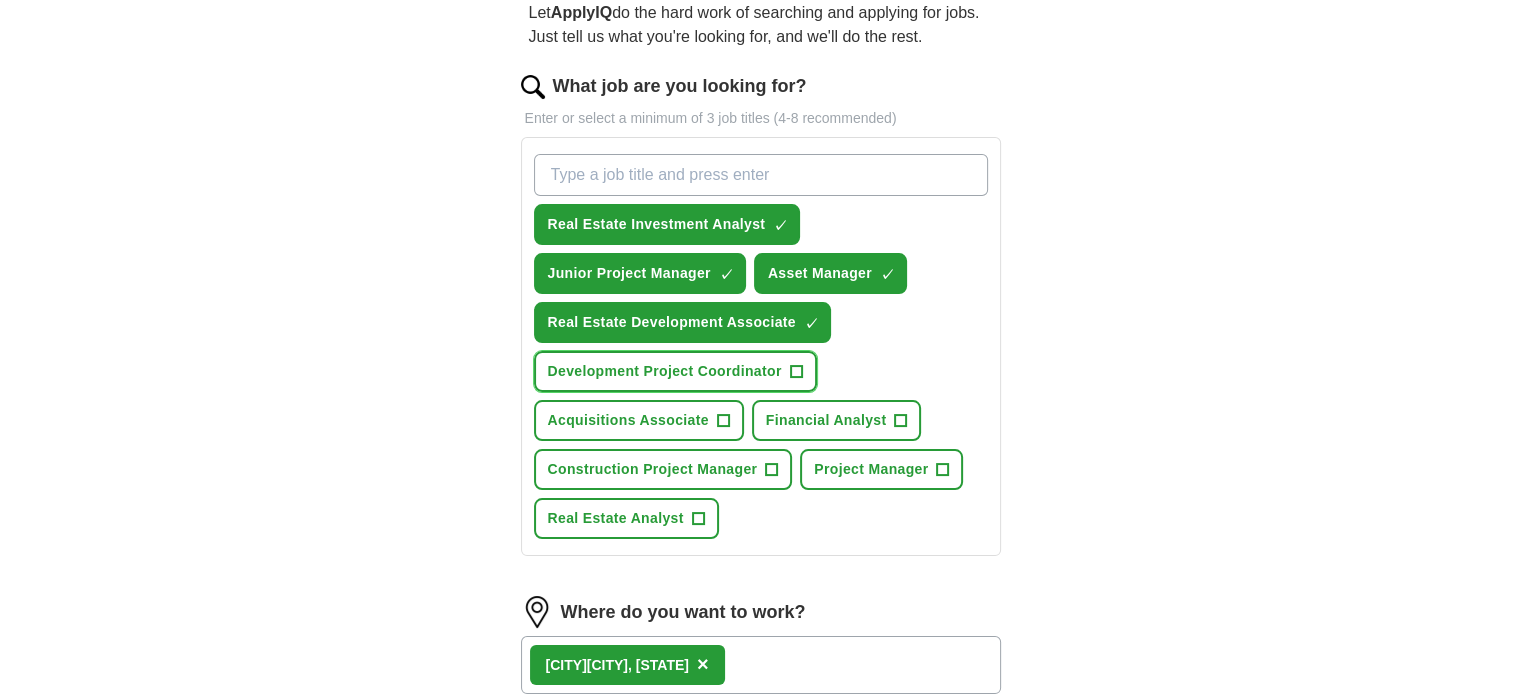 drag, startPoint x: 796, startPoint y: 360, endPoint x: 757, endPoint y: 390, distance: 49.20366 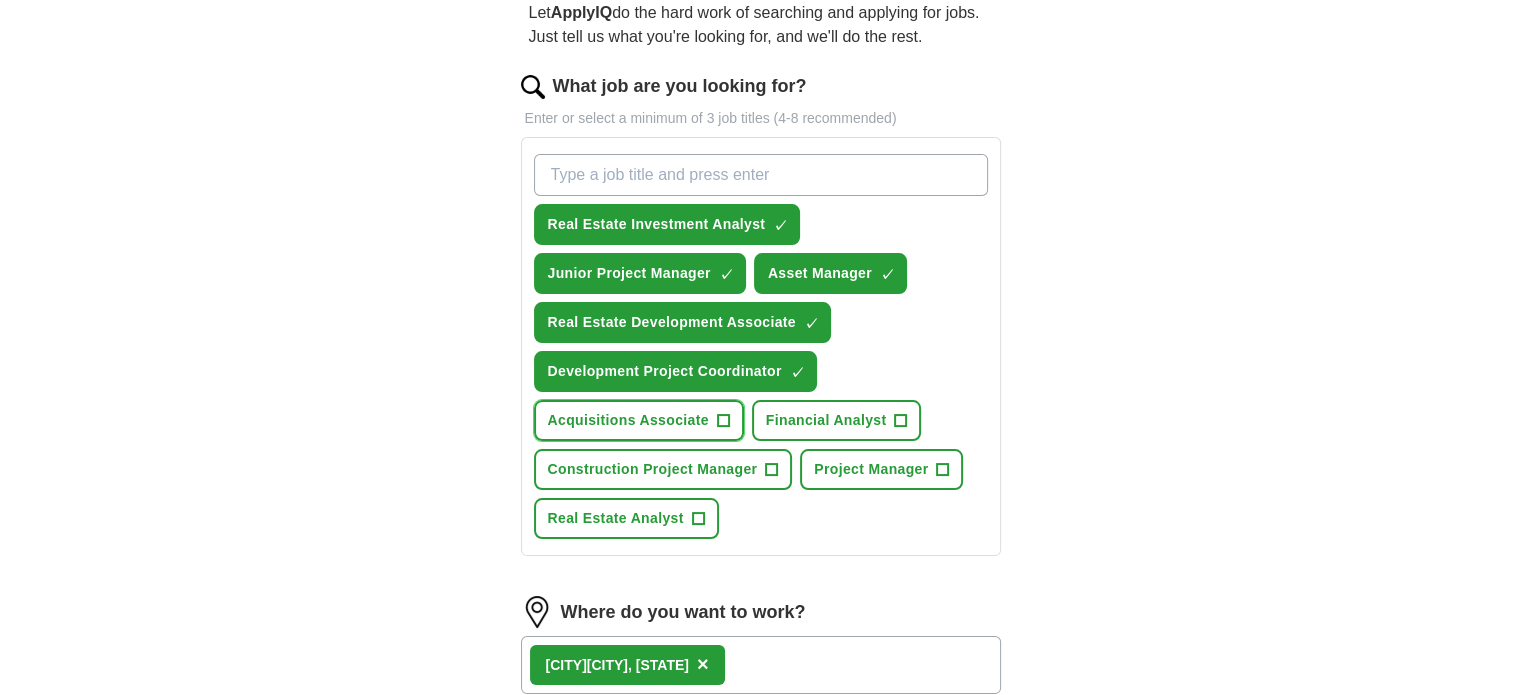 click on "+" at bounding box center [723, 421] 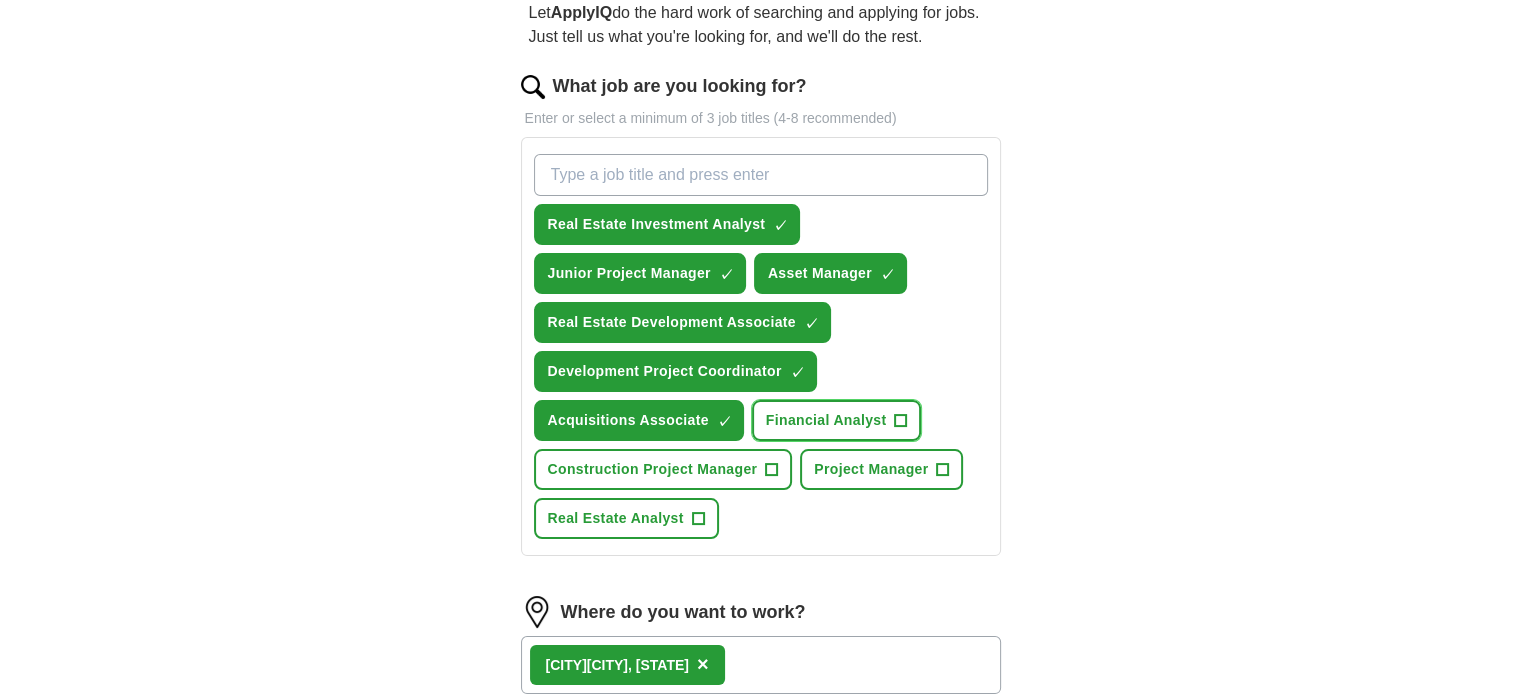 click on "+" at bounding box center (901, 421) 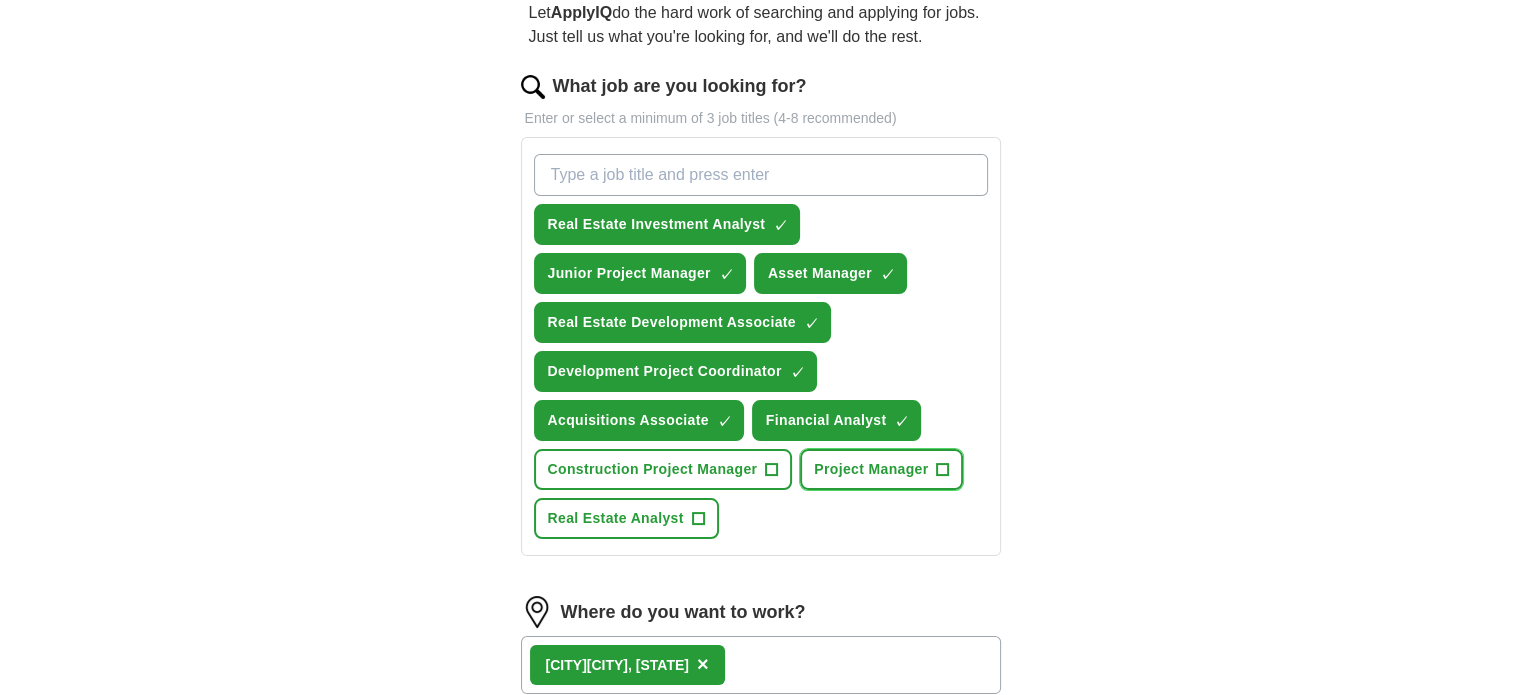 drag, startPoint x: 940, startPoint y: 470, endPoint x: 927, endPoint y: 471, distance: 13.038404 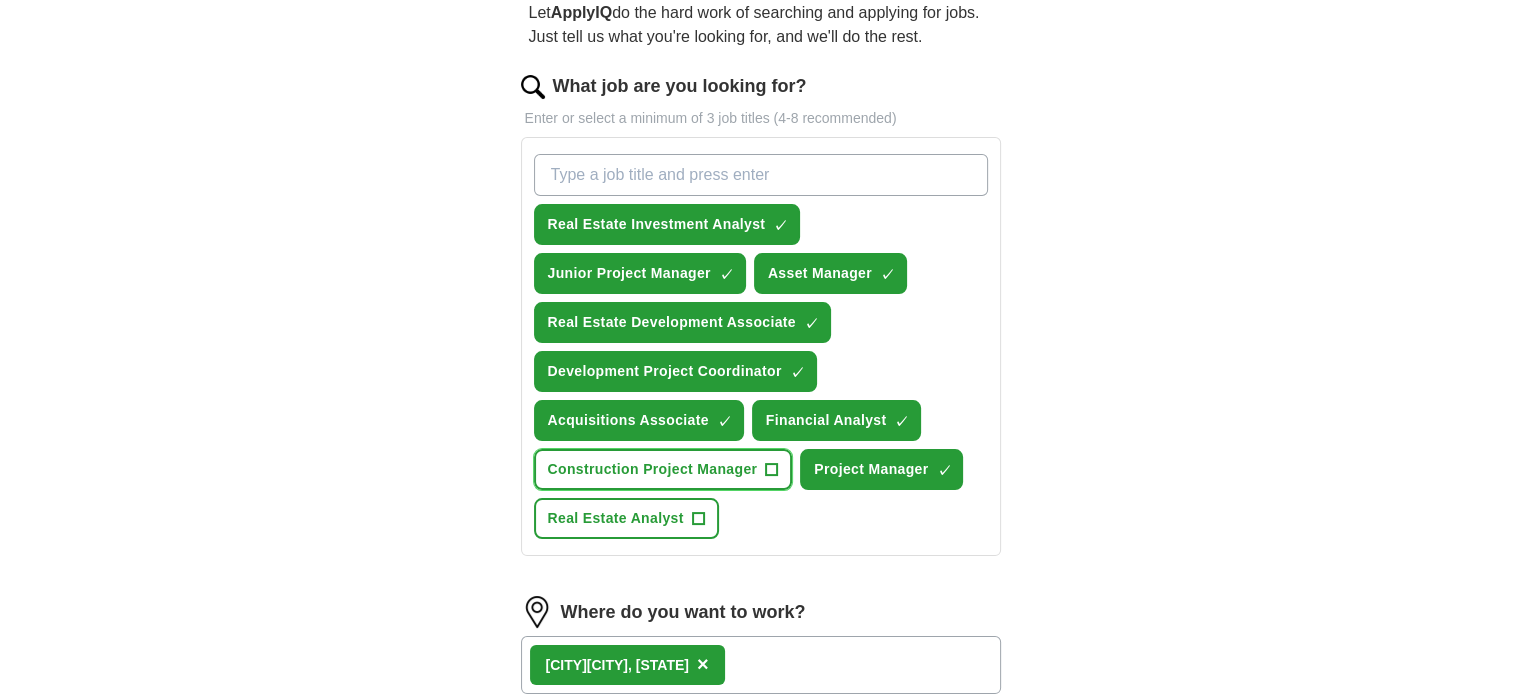 click on "+" at bounding box center [772, 470] 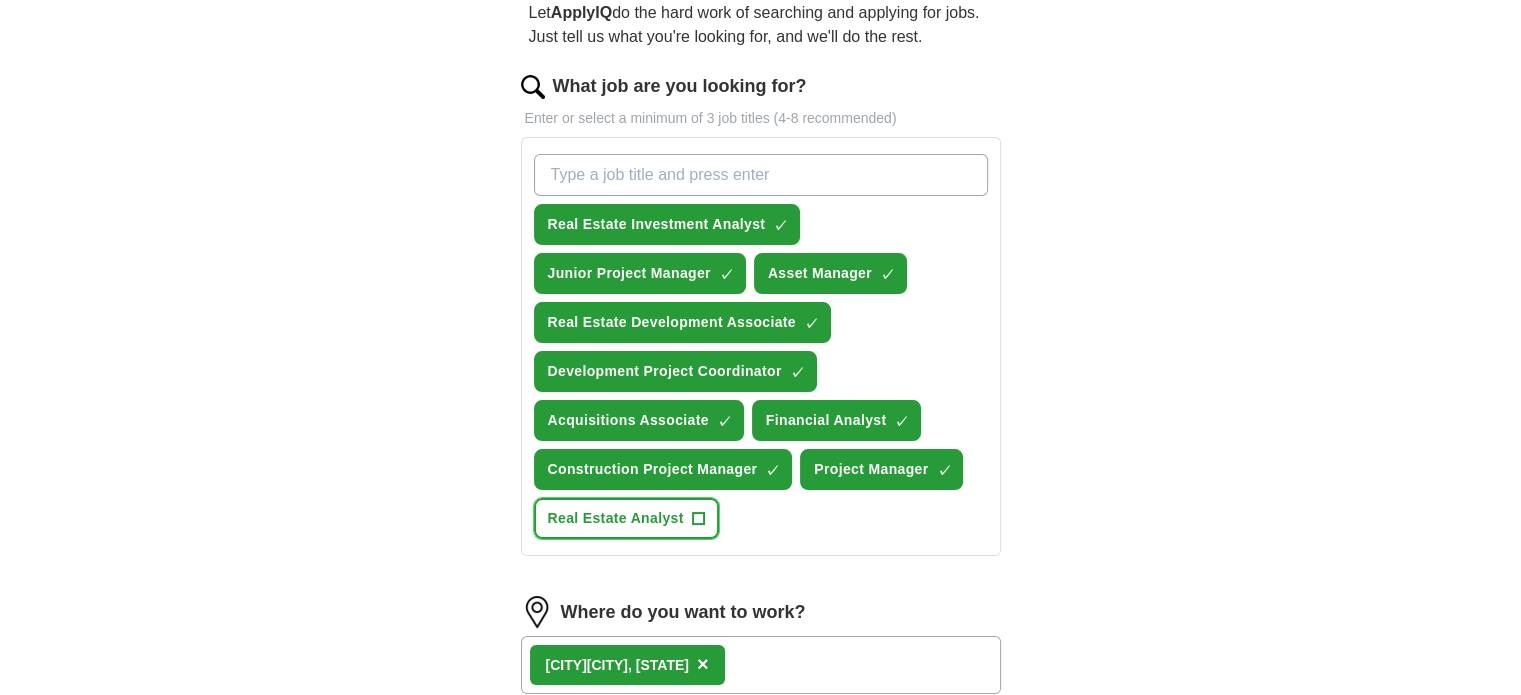 click on "+" at bounding box center (698, 519) 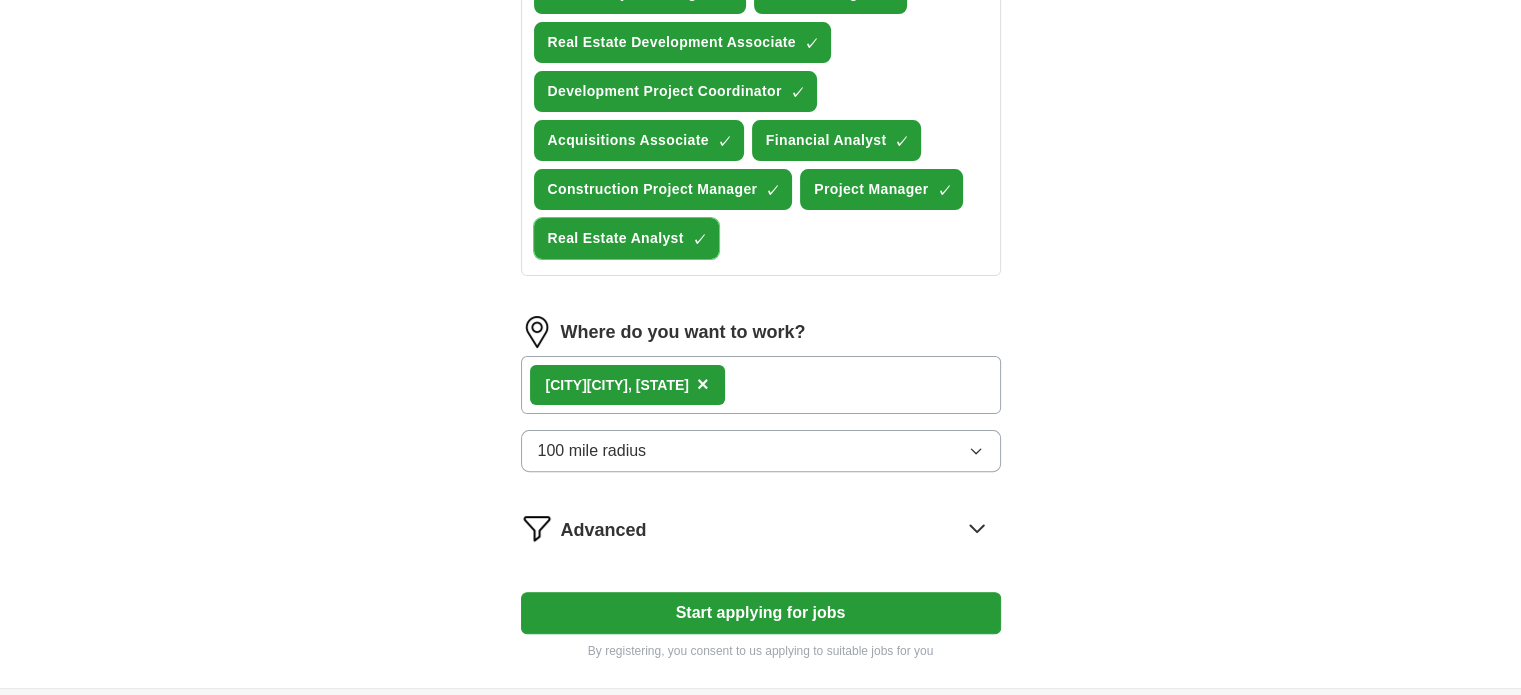 scroll, scrollTop: 600, scrollLeft: 0, axis: vertical 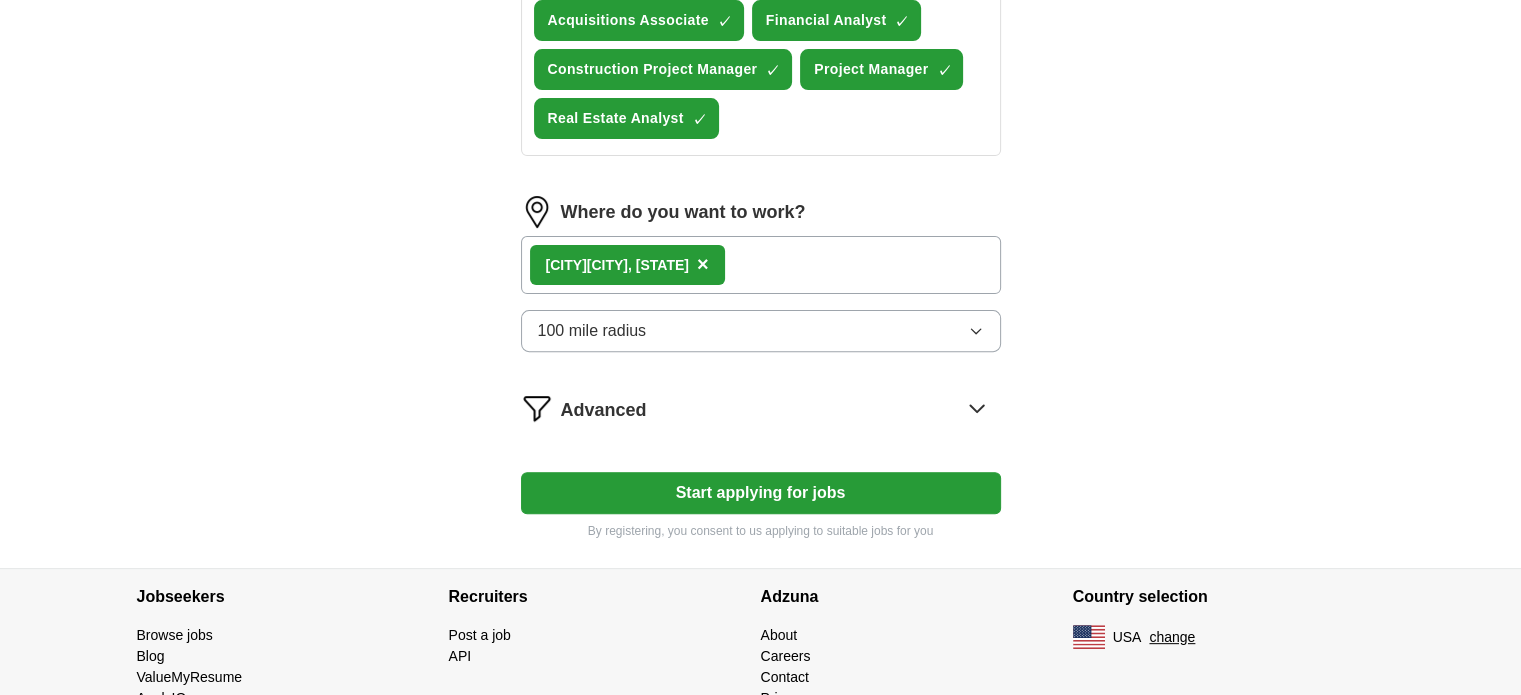 click 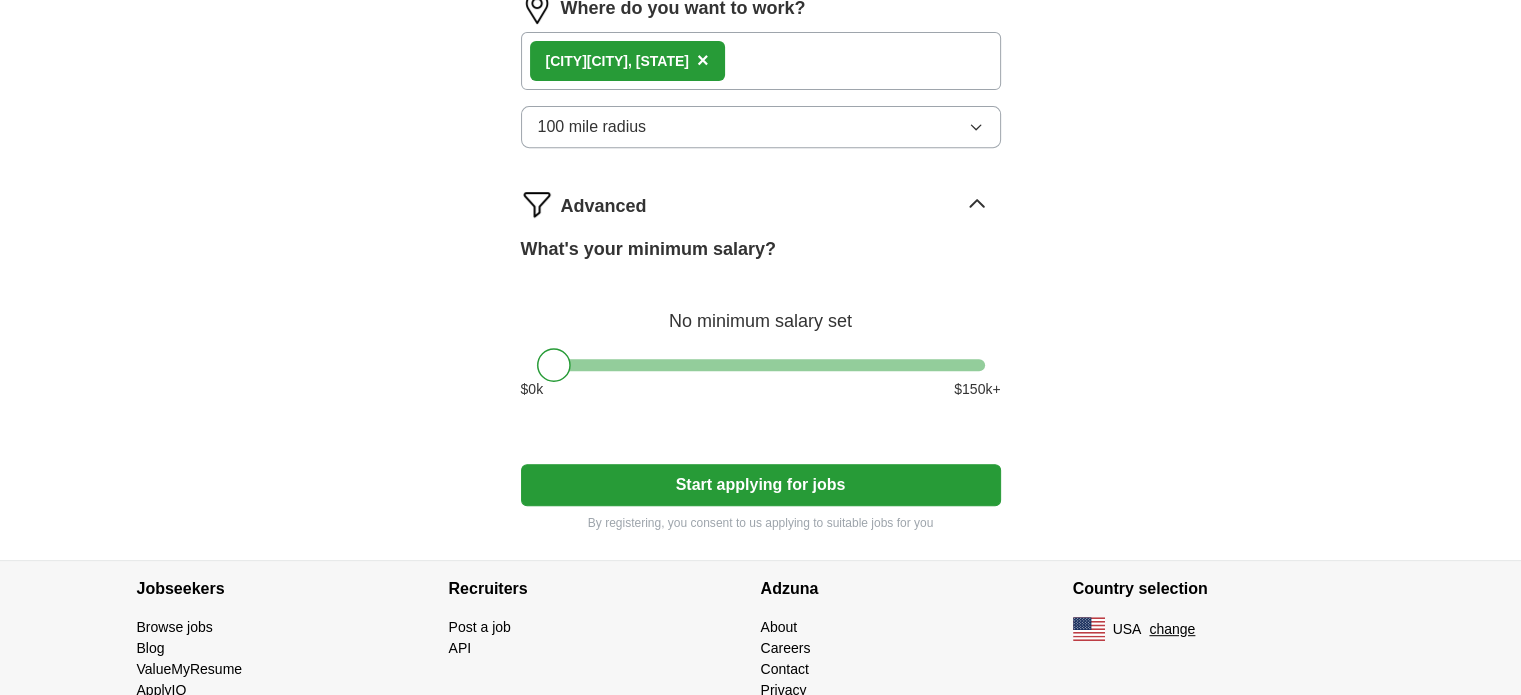 scroll, scrollTop: 863, scrollLeft: 0, axis: vertical 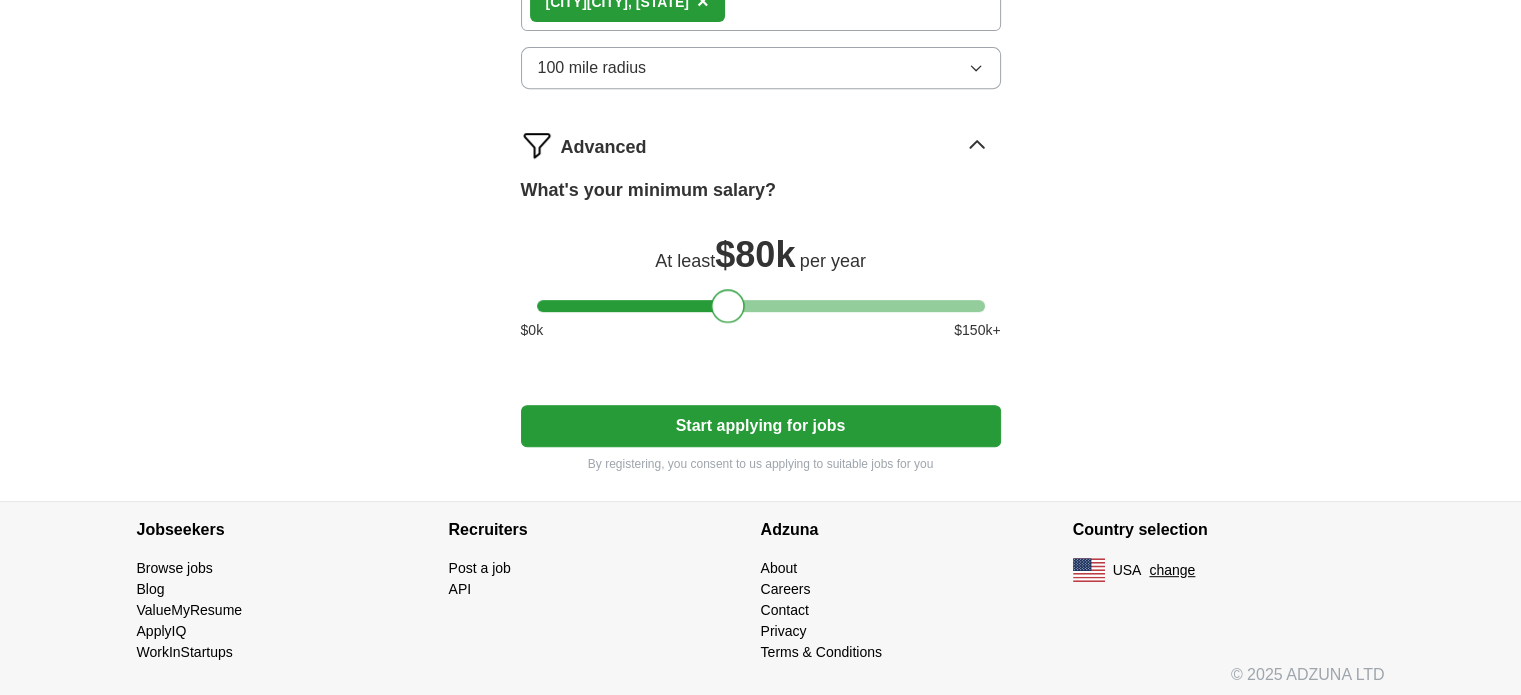 drag, startPoint x: 553, startPoint y: 313, endPoint x: 729, endPoint y: 303, distance: 176.28386 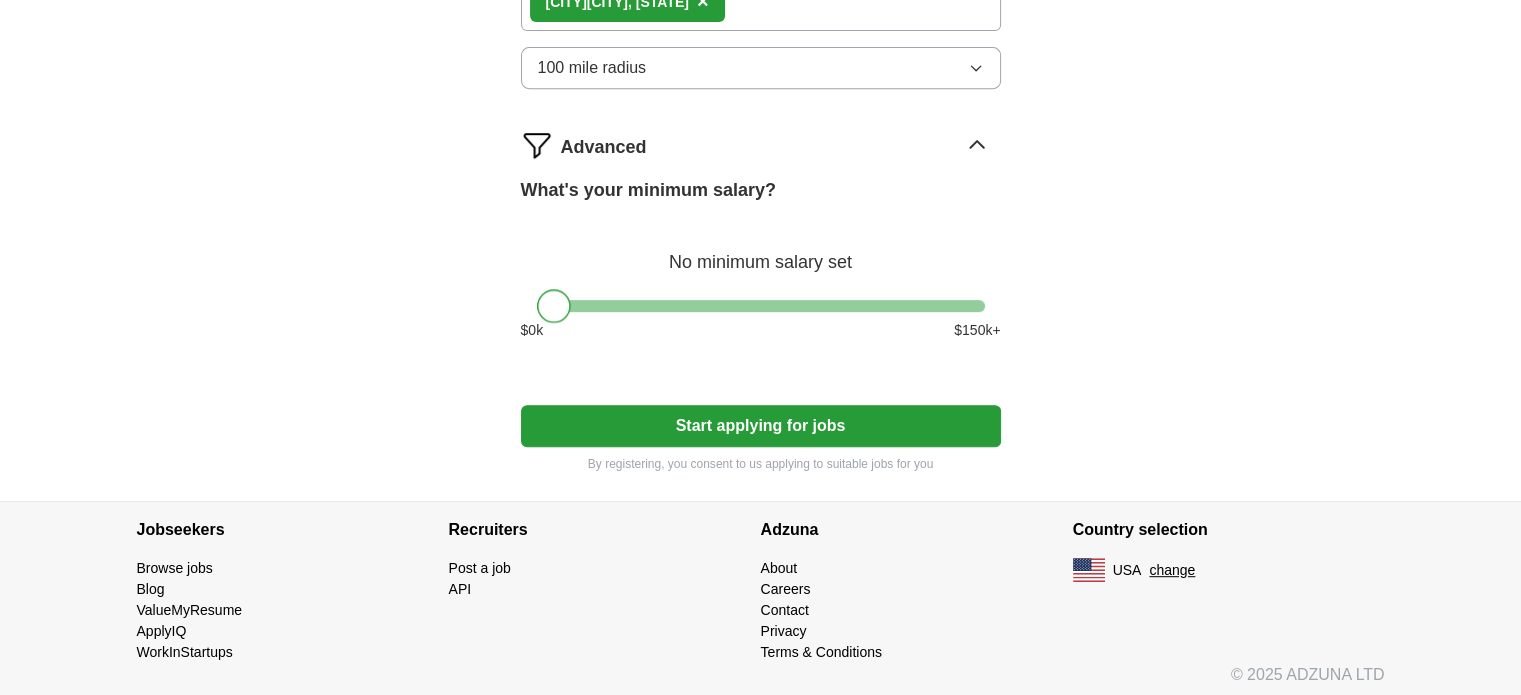 drag, startPoint x: 722, startPoint y: 305, endPoint x: 364, endPoint y: 299, distance: 358.05026 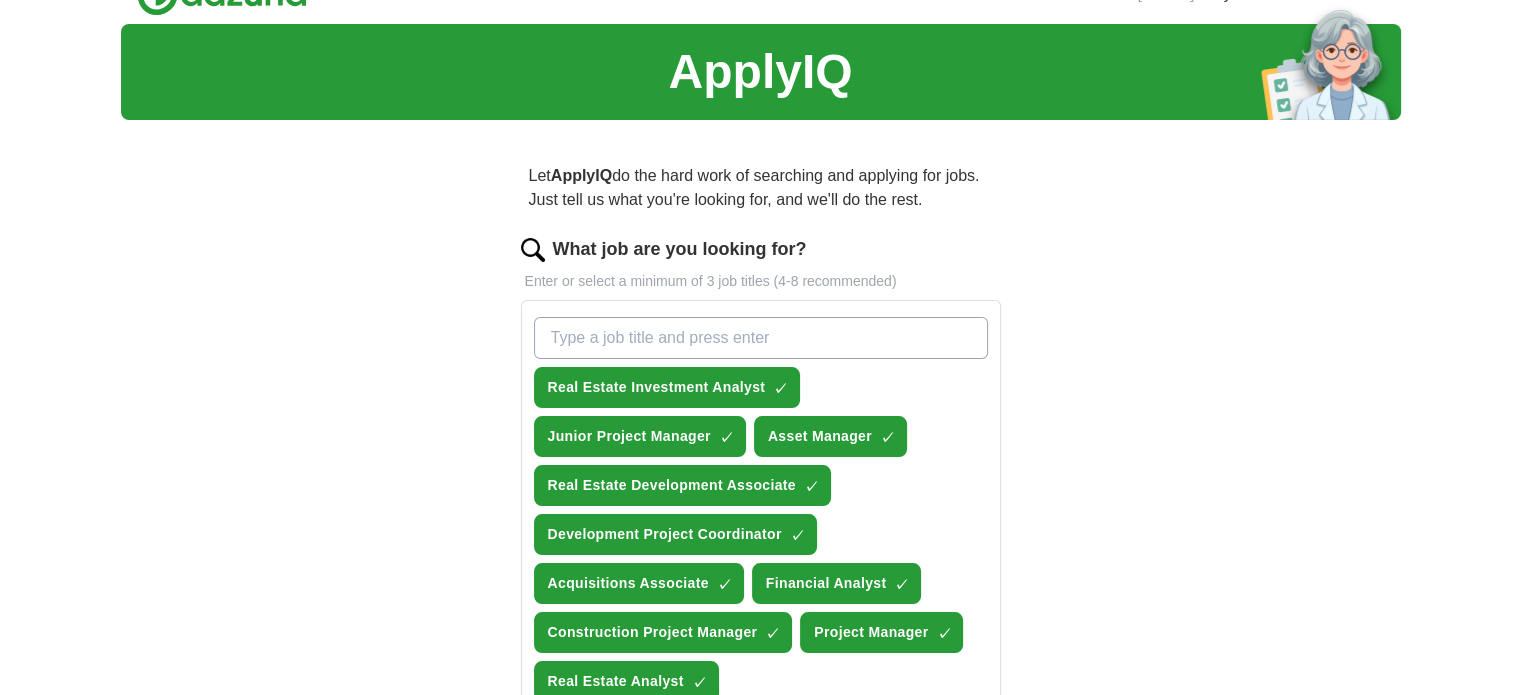 scroll, scrollTop: 0, scrollLeft: 0, axis: both 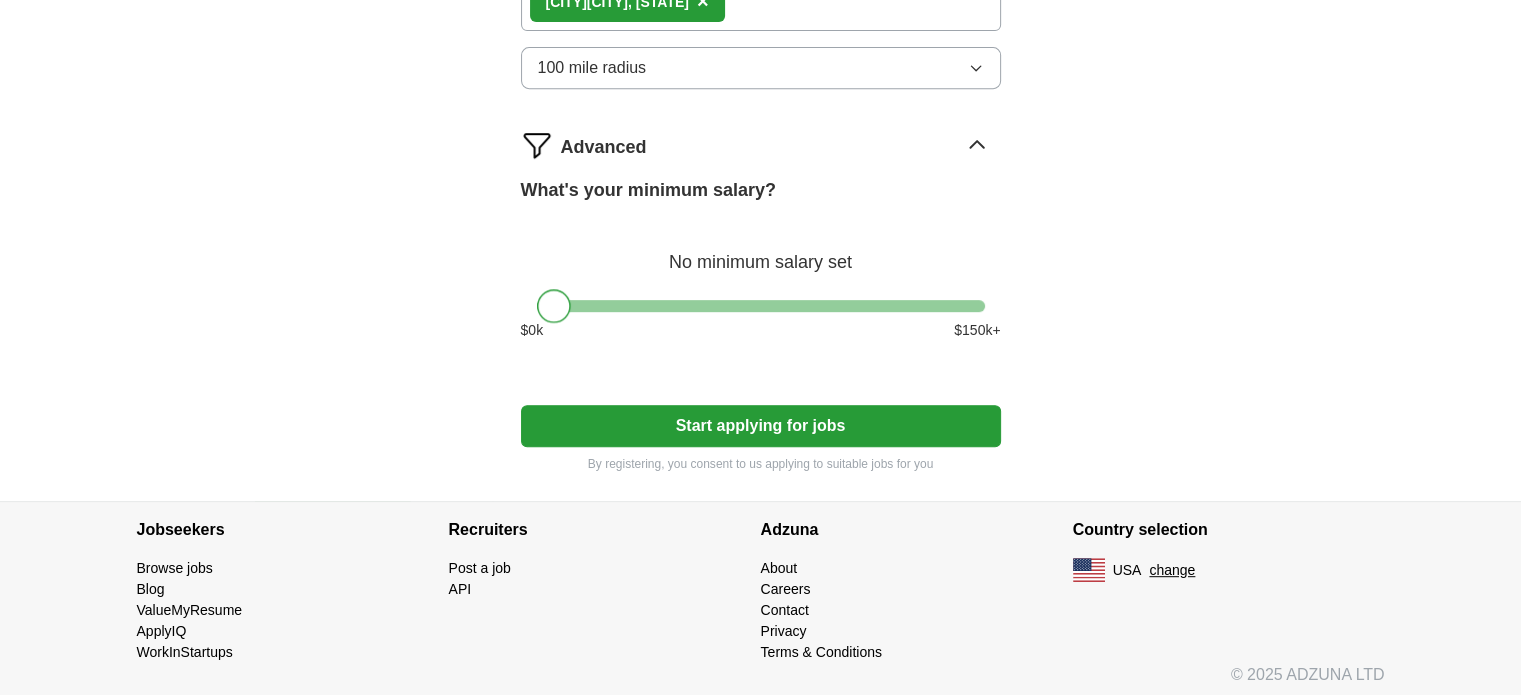 click on "Start applying for jobs" at bounding box center [761, 426] 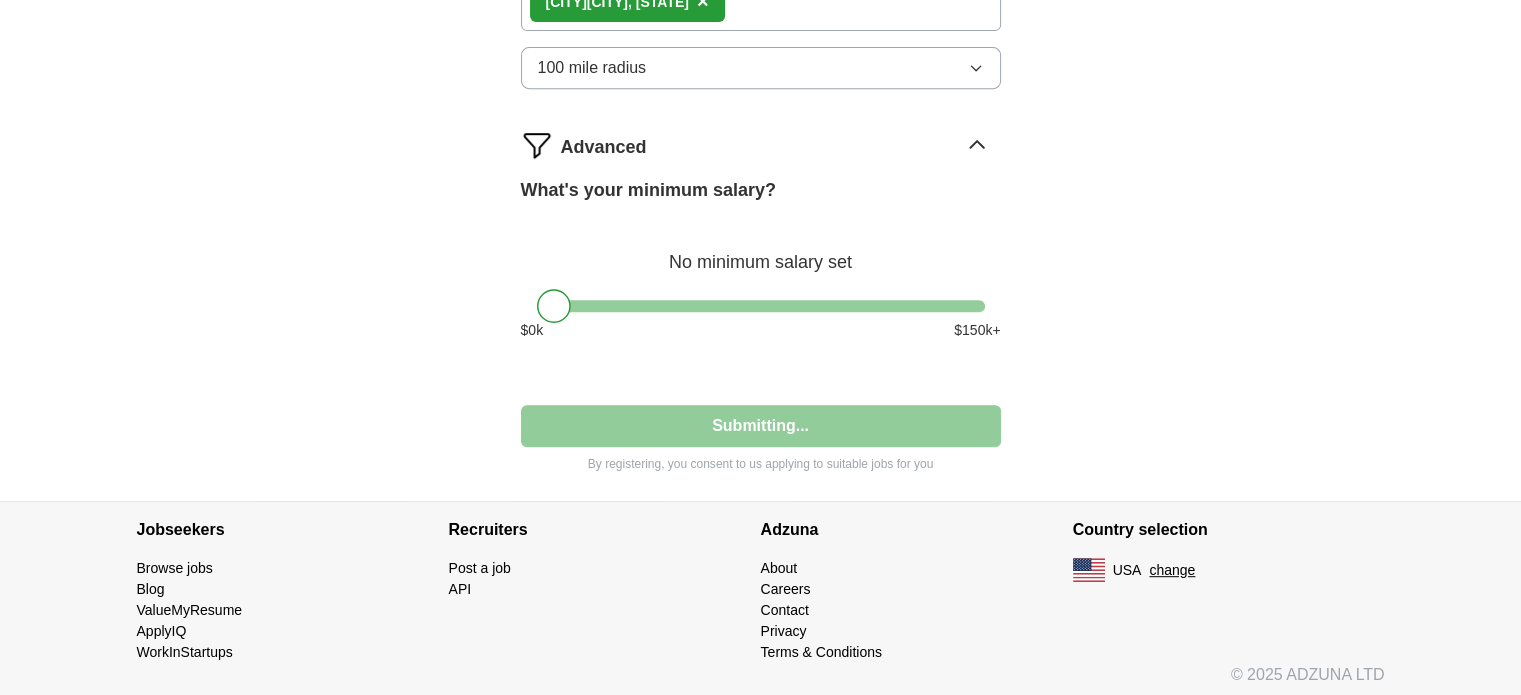 select on "**" 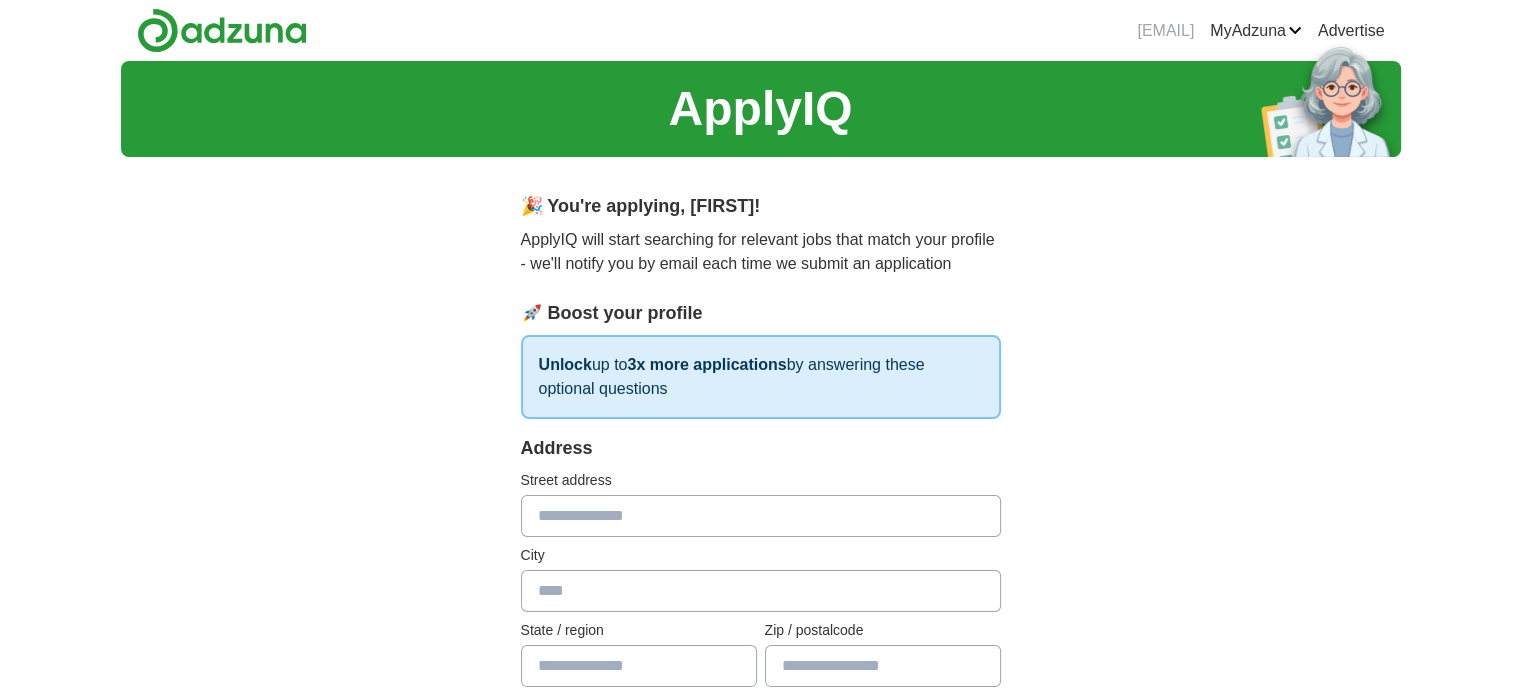 scroll, scrollTop: 300, scrollLeft: 0, axis: vertical 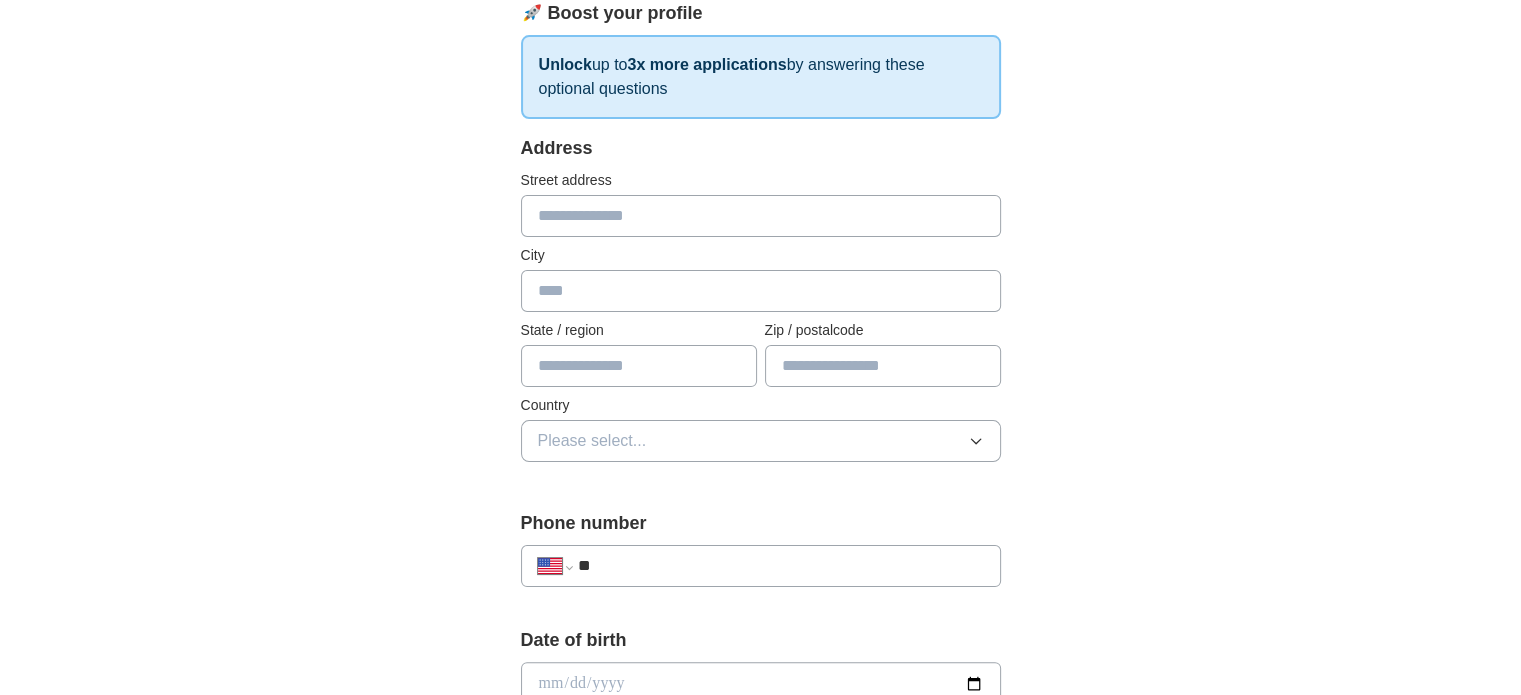 click at bounding box center (761, 216) 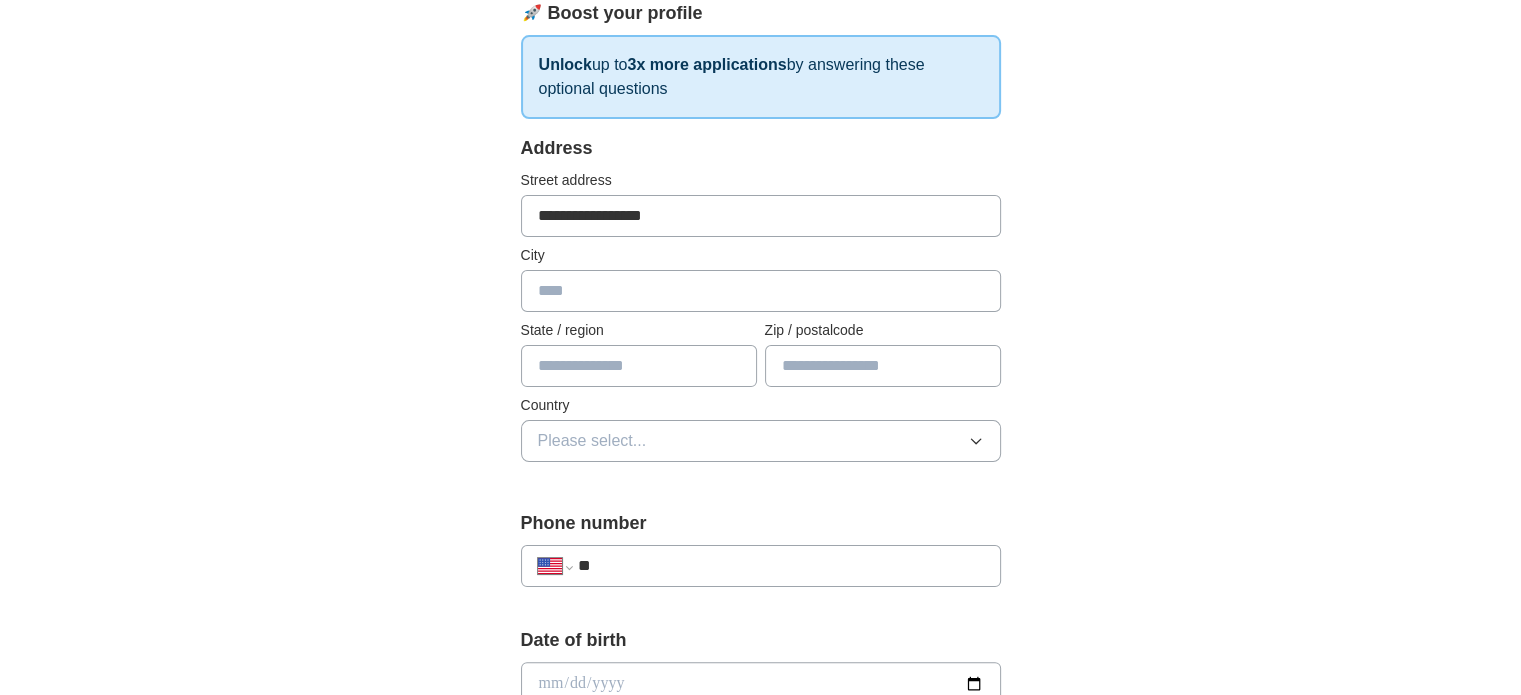 type on "********" 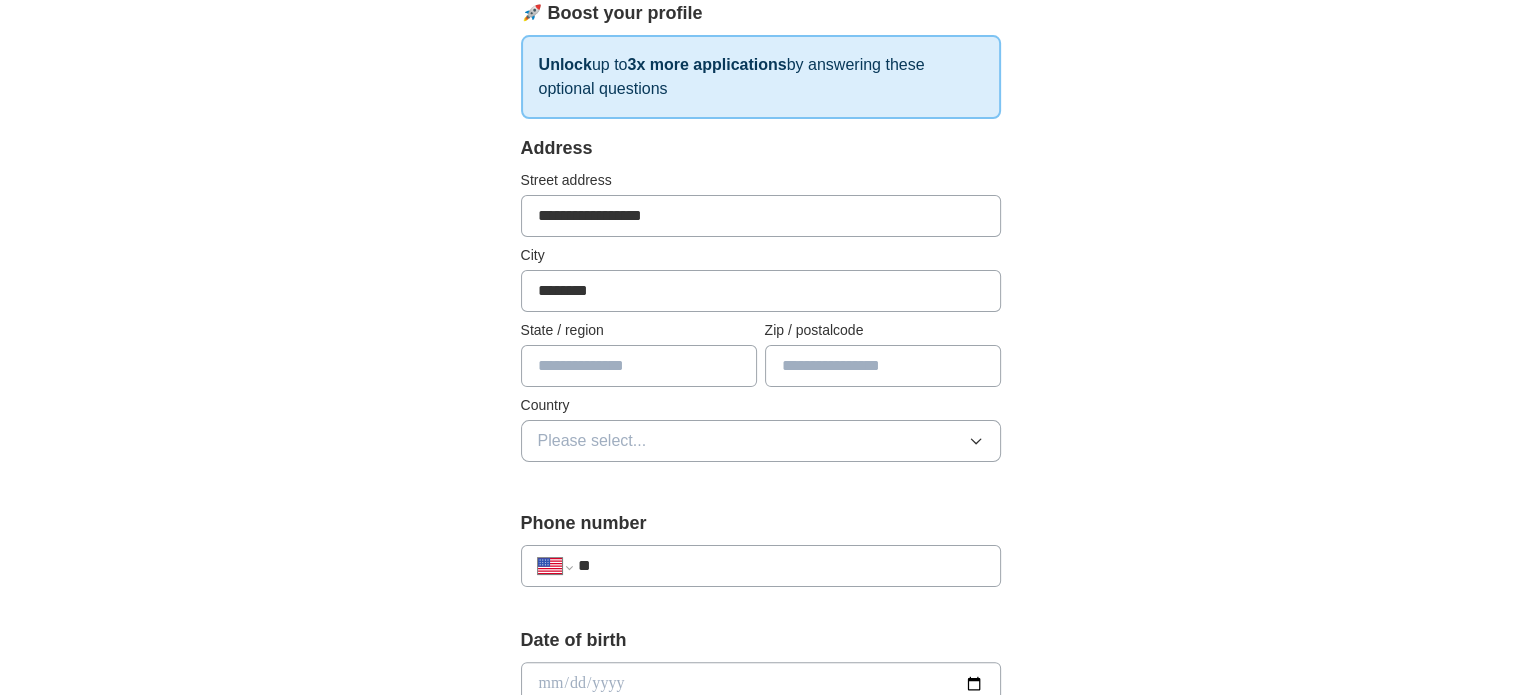 type on "**********" 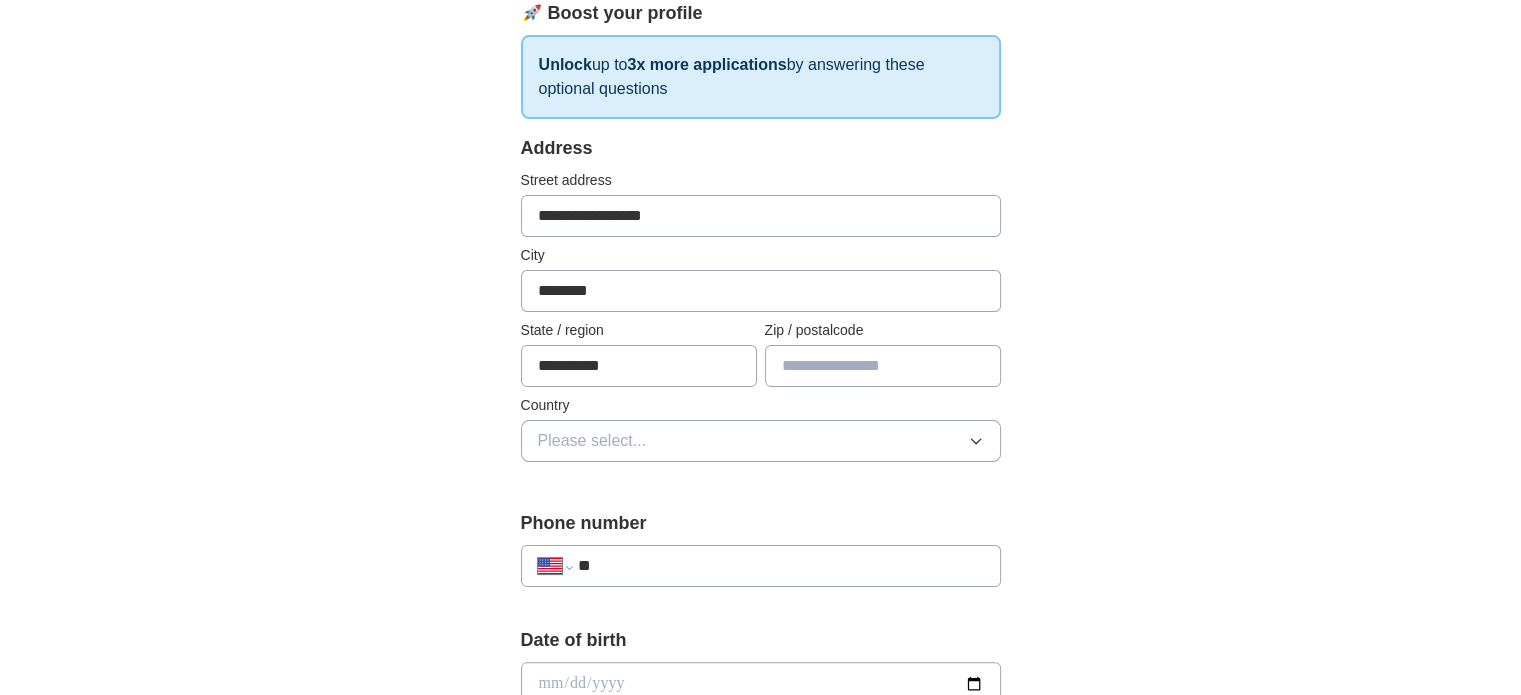 type on "*****" 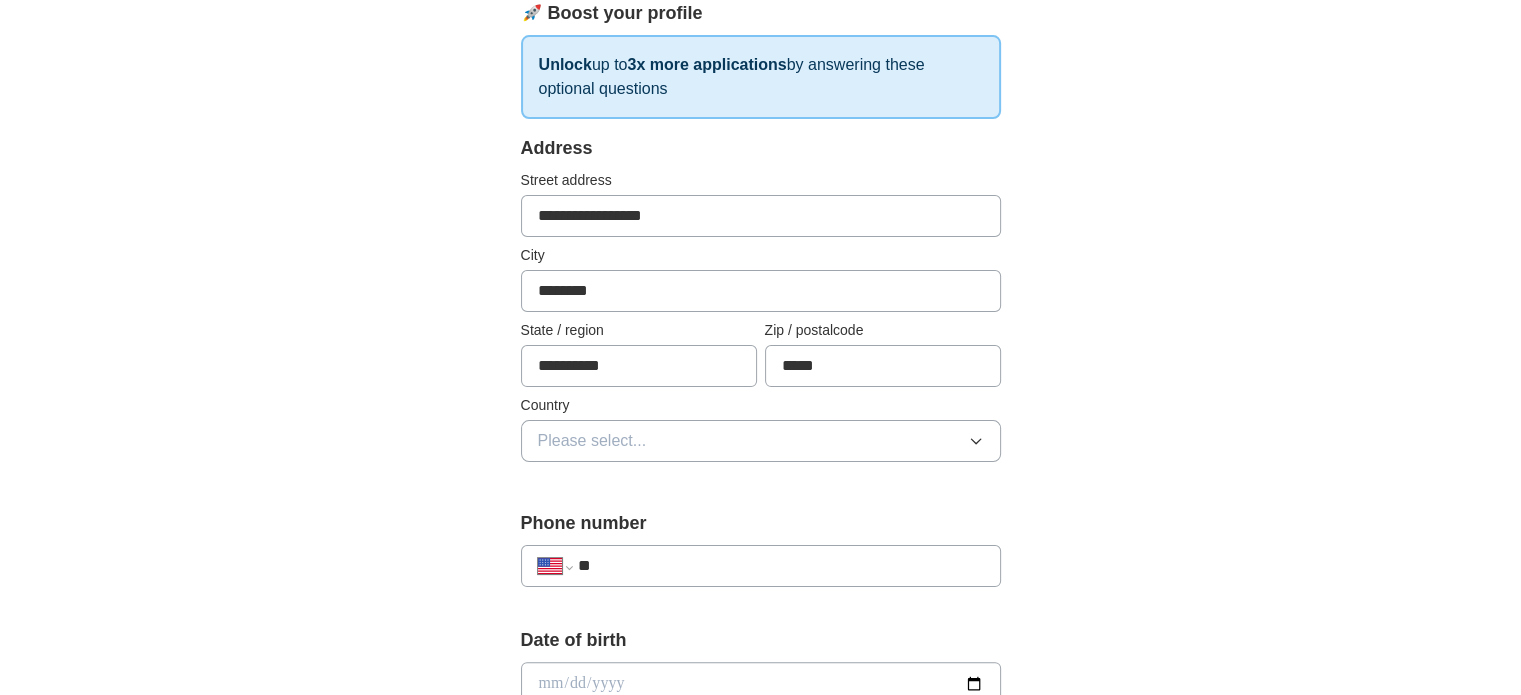 scroll, scrollTop: 400, scrollLeft: 0, axis: vertical 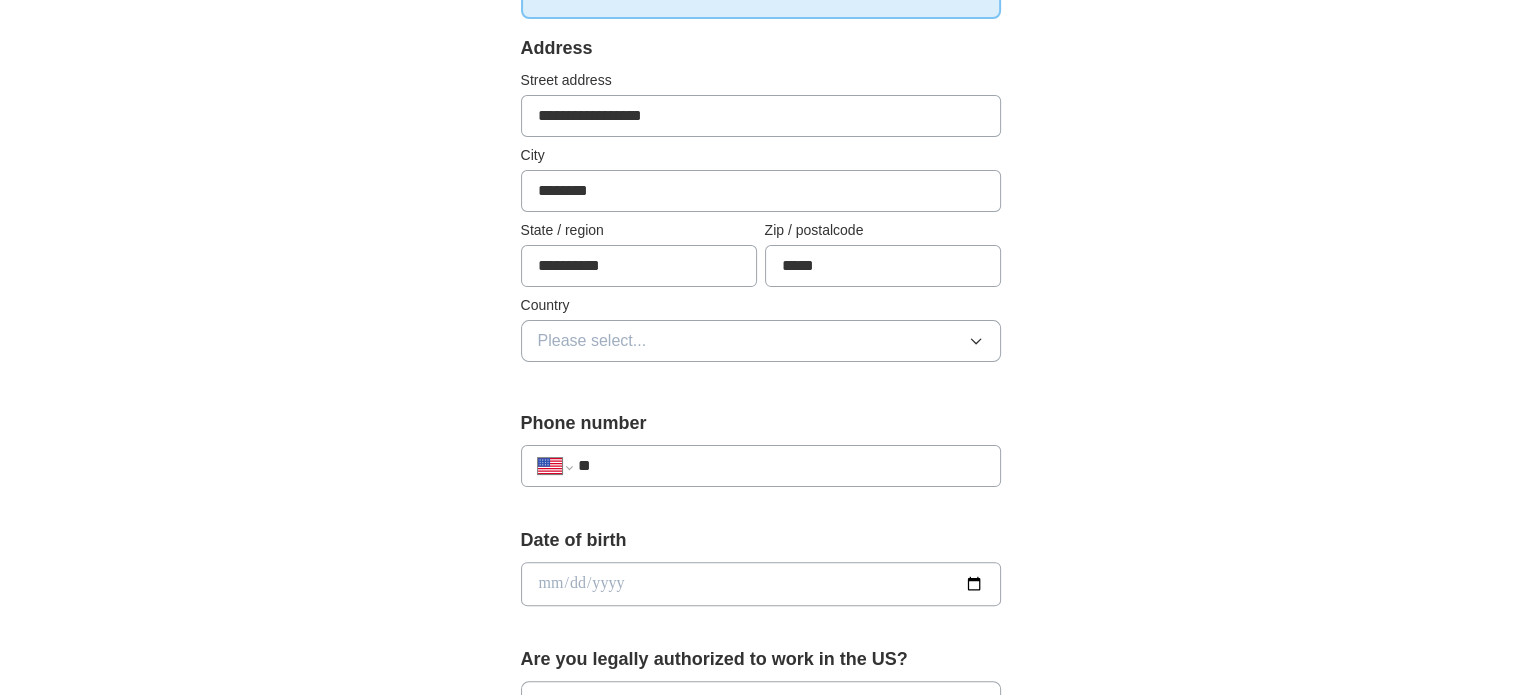 click on "Please select..." at bounding box center (761, 341) 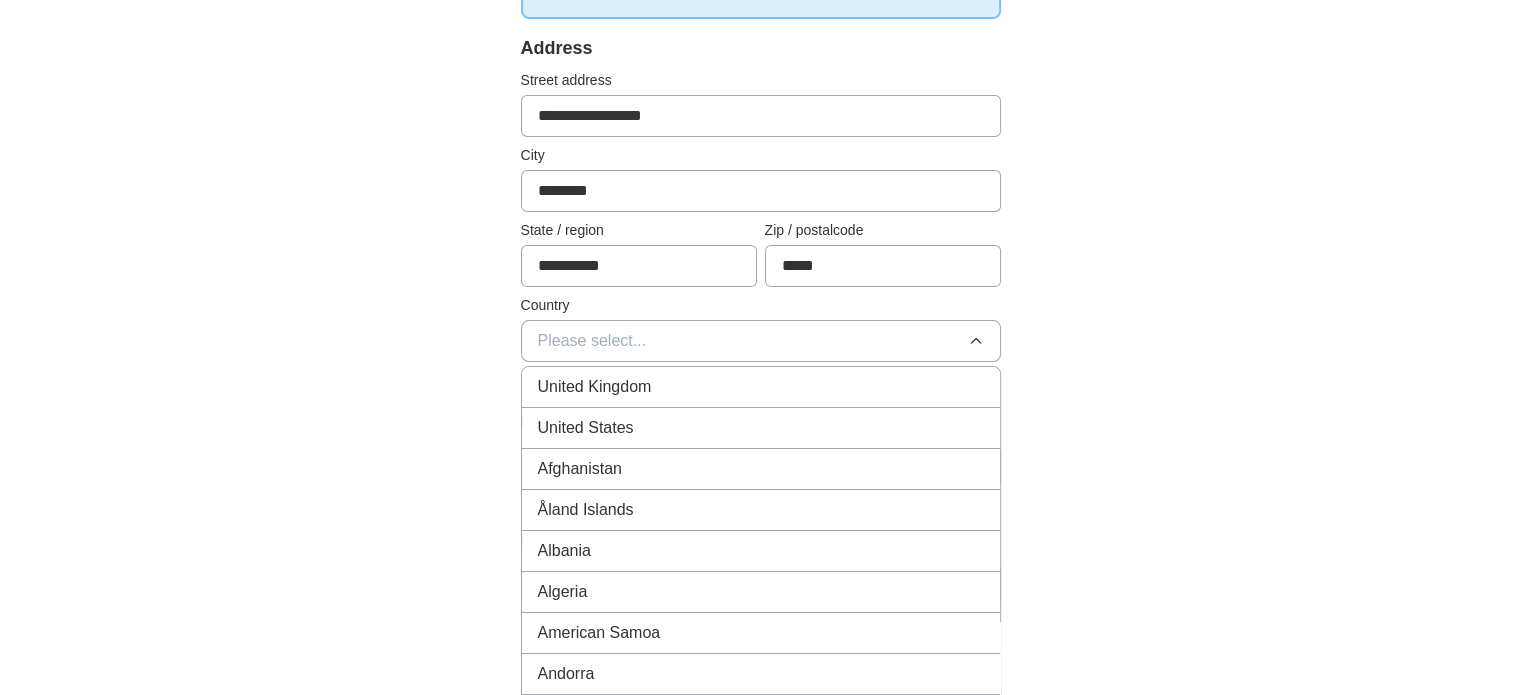 click on "United States" at bounding box center [586, 428] 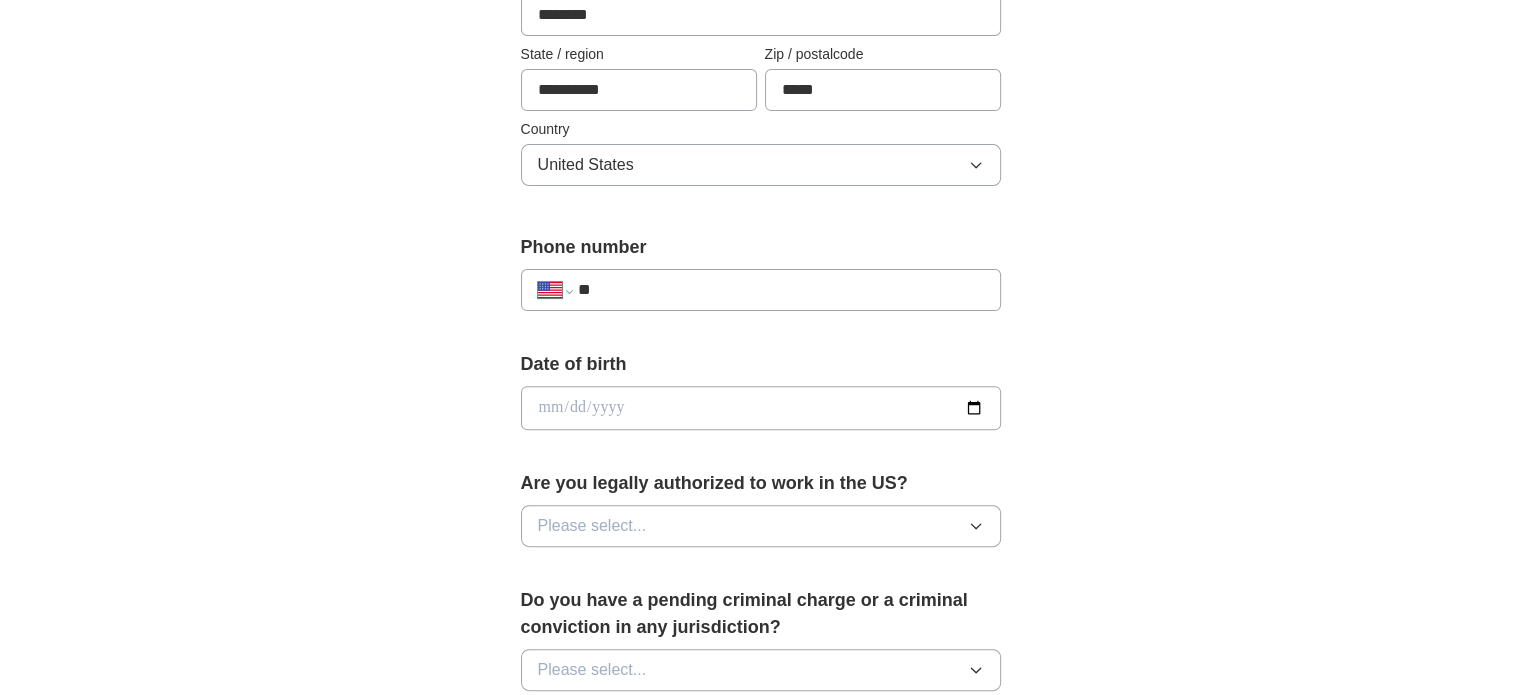 scroll, scrollTop: 600, scrollLeft: 0, axis: vertical 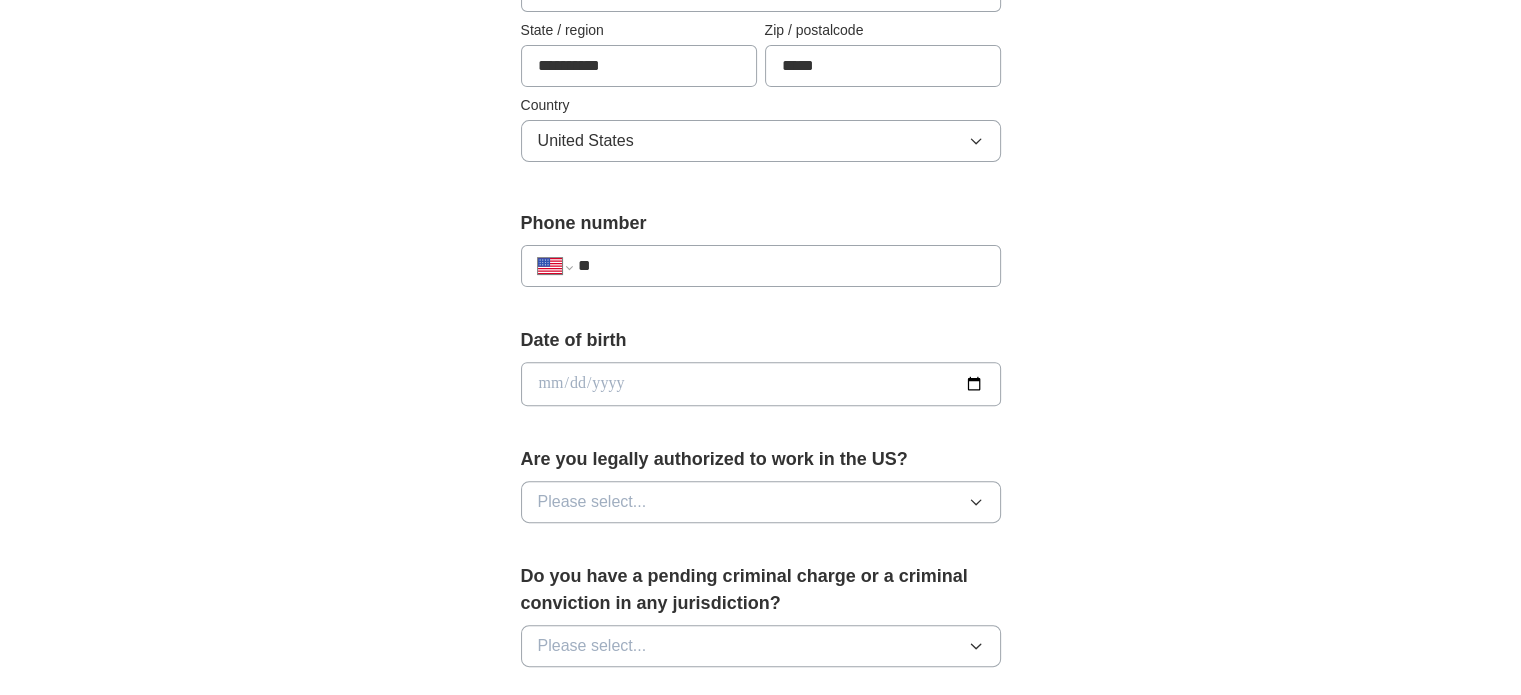 click on "**" at bounding box center (780, 266) 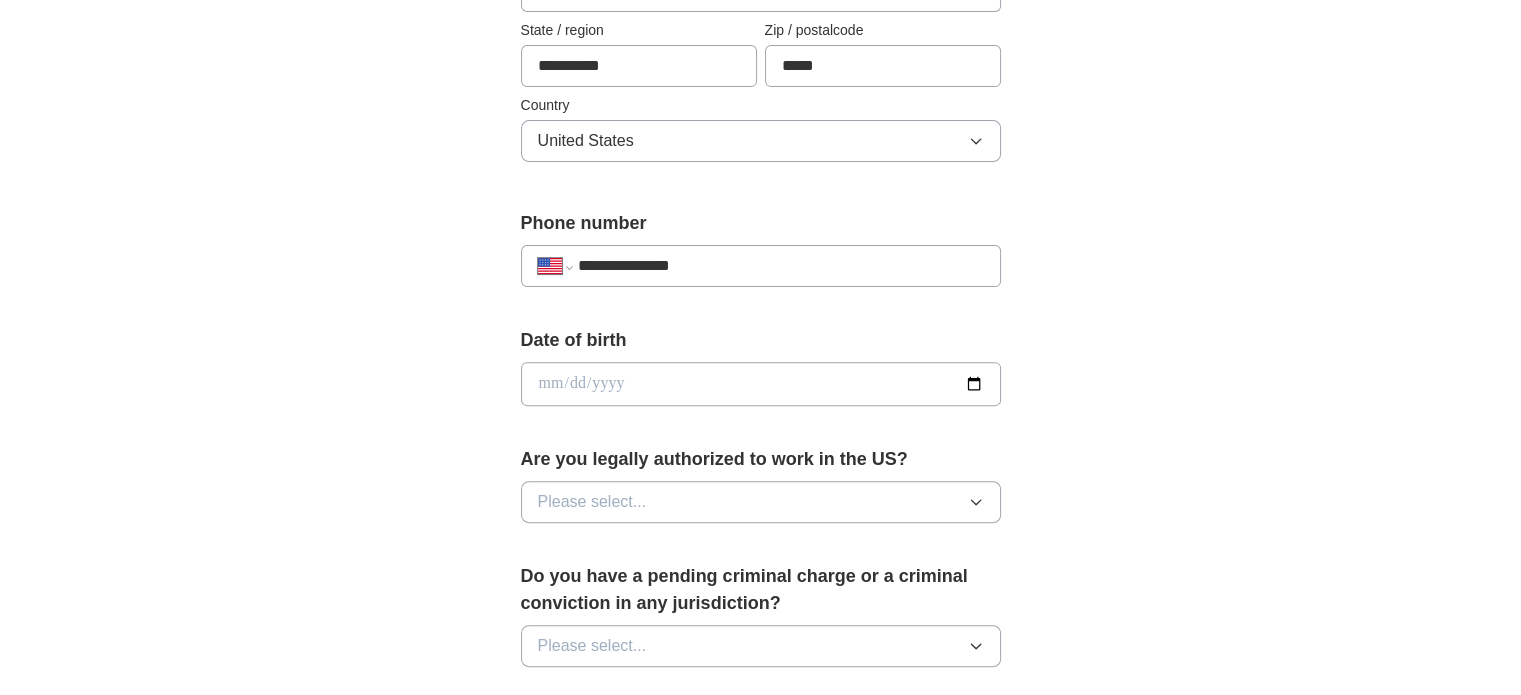 type on "**********" 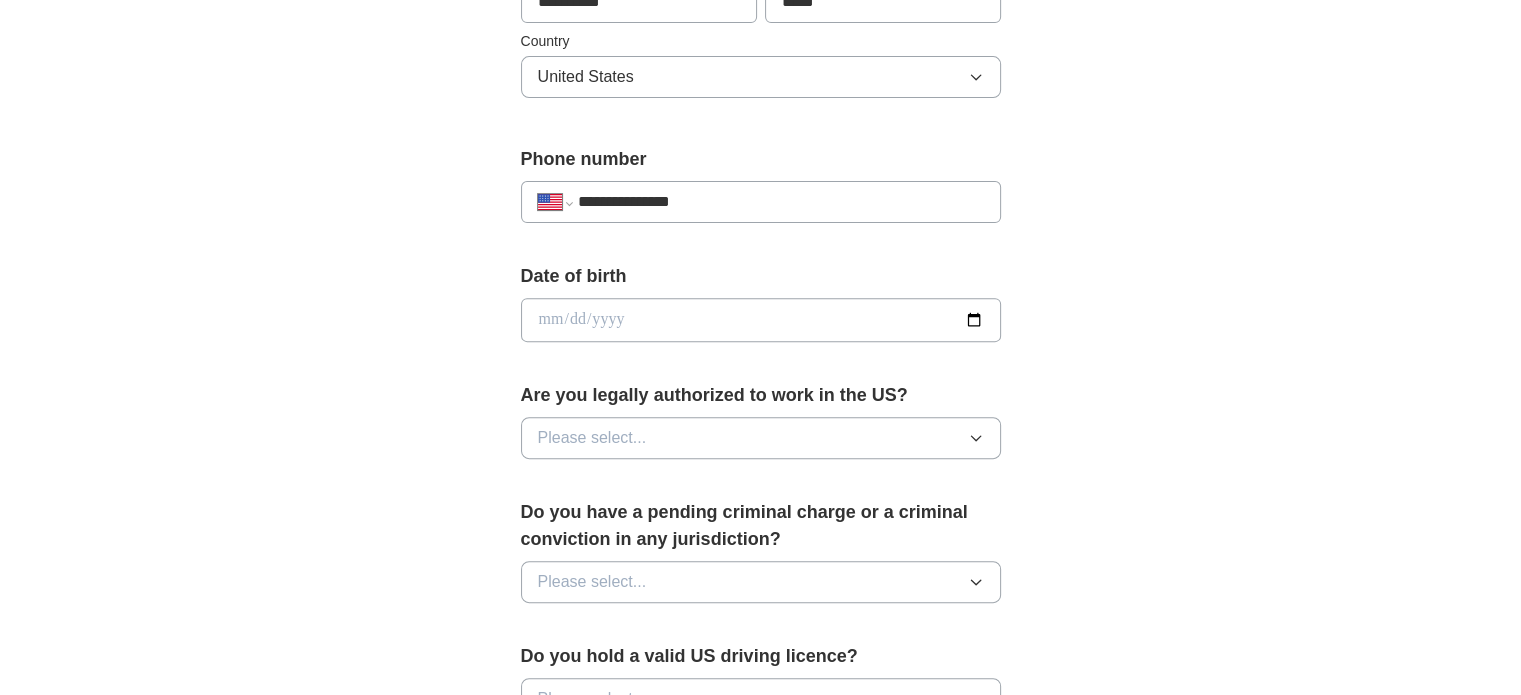 scroll, scrollTop: 700, scrollLeft: 0, axis: vertical 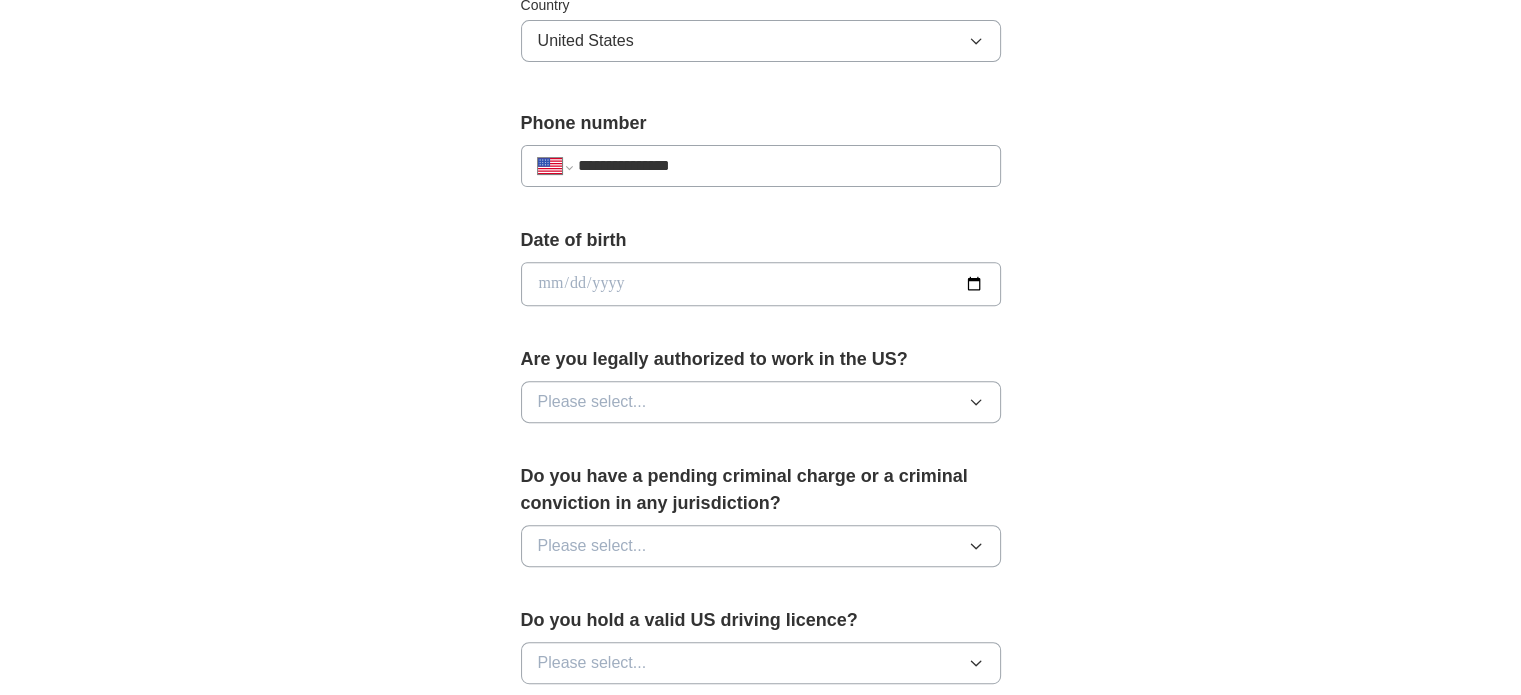 click at bounding box center (761, 284) 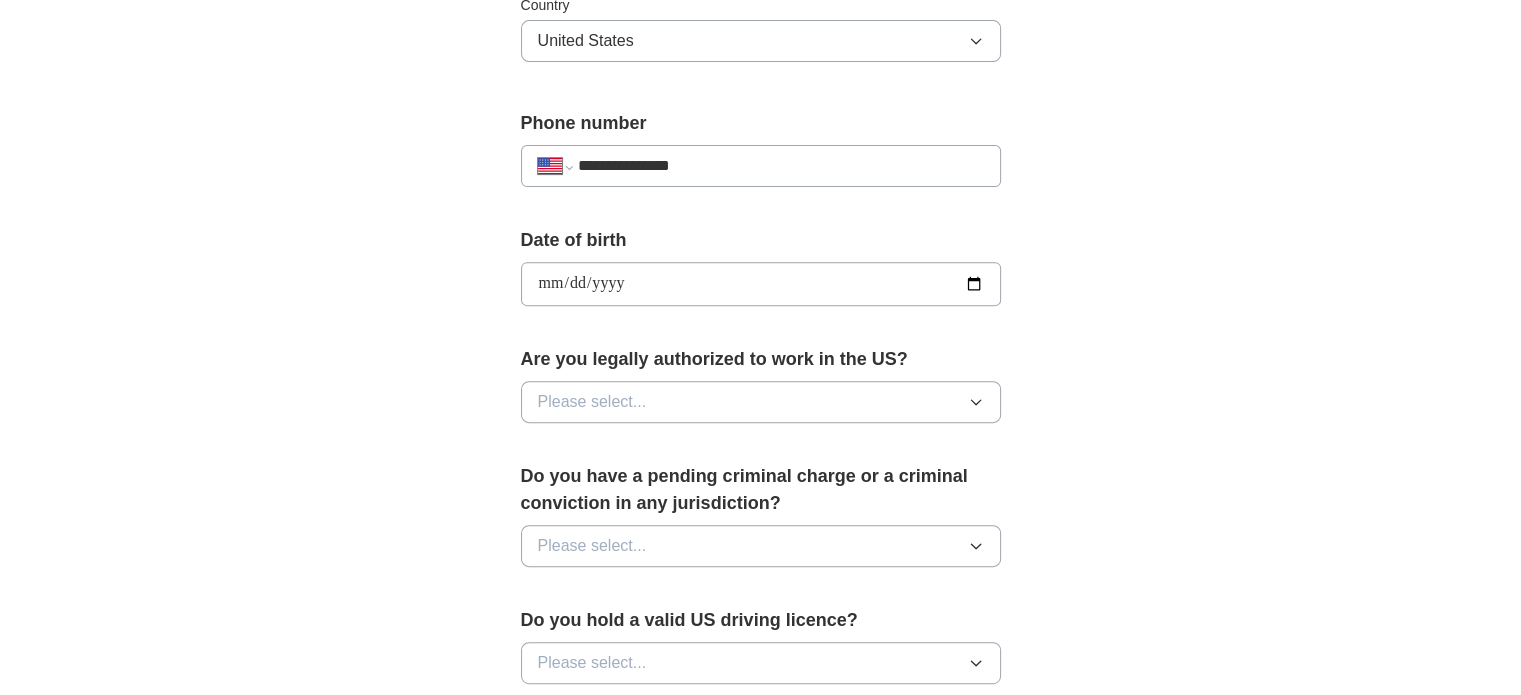 type on "**********" 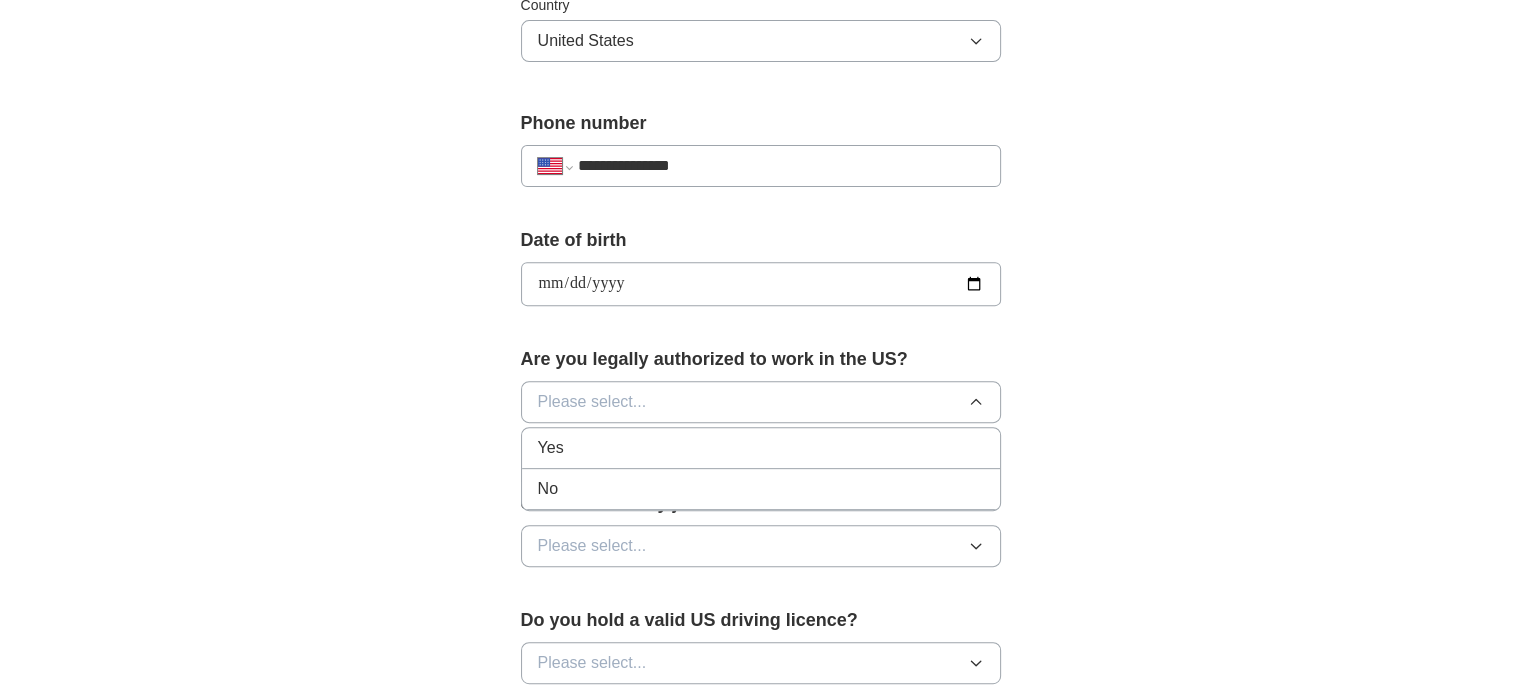 click on "Yes" at bounding box center [761, 448] 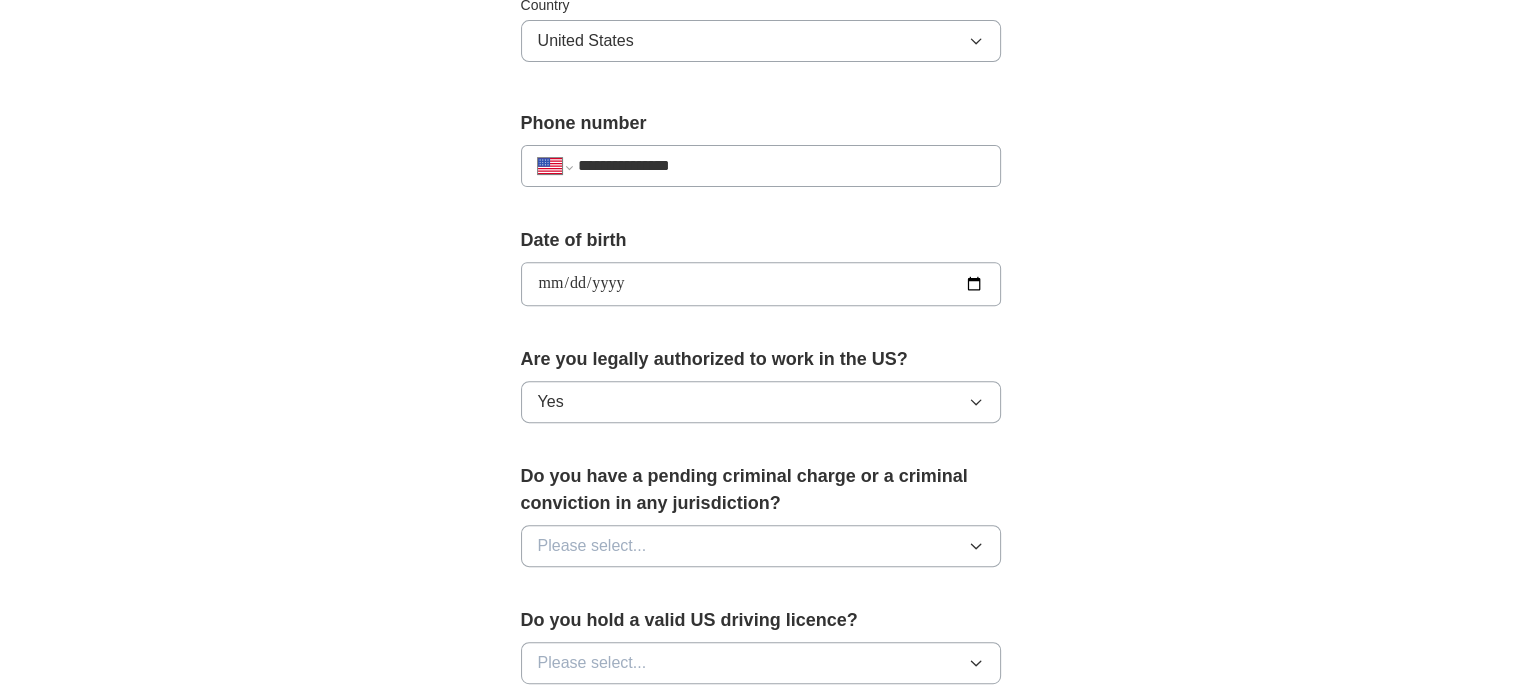 scroll, scrollTop: 800, scrollLeft: 0, axis: vertical 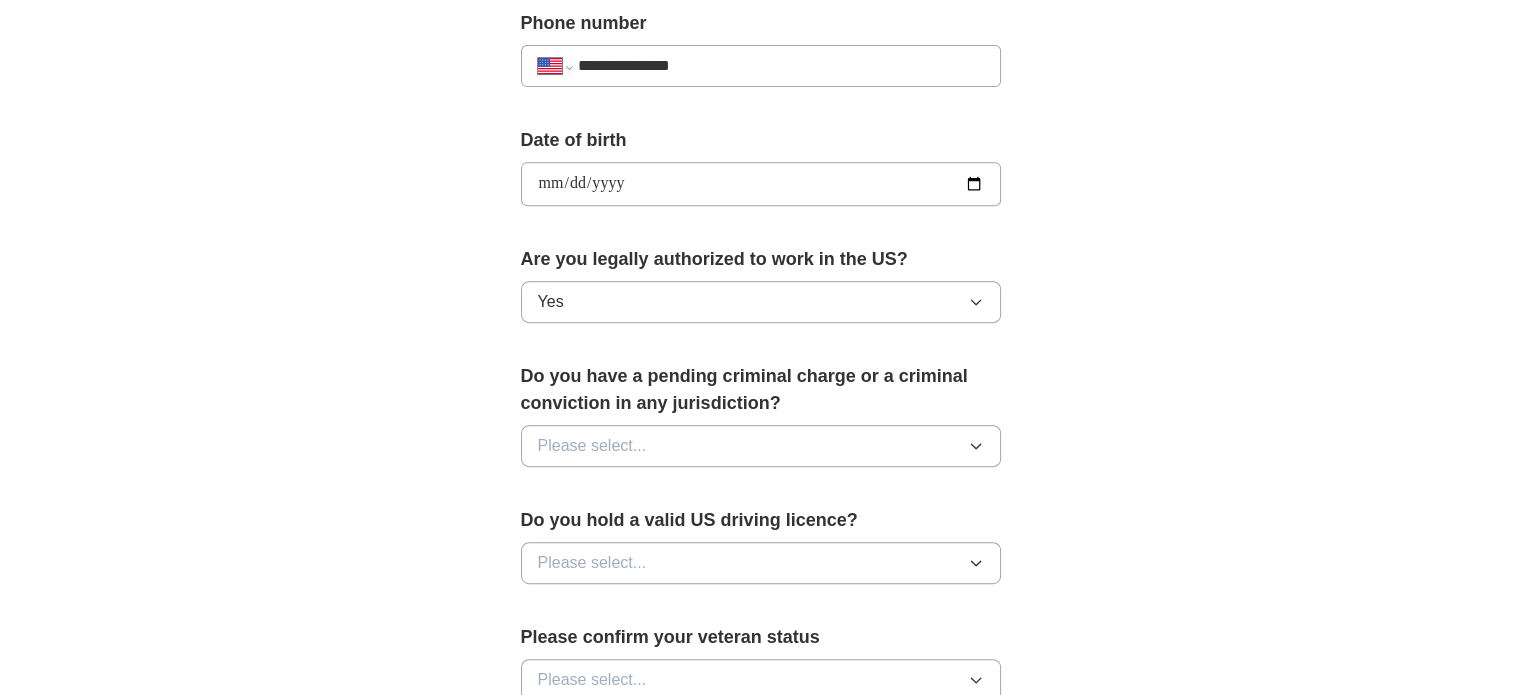 click on "Please select..." at bounding box center (592, 446) 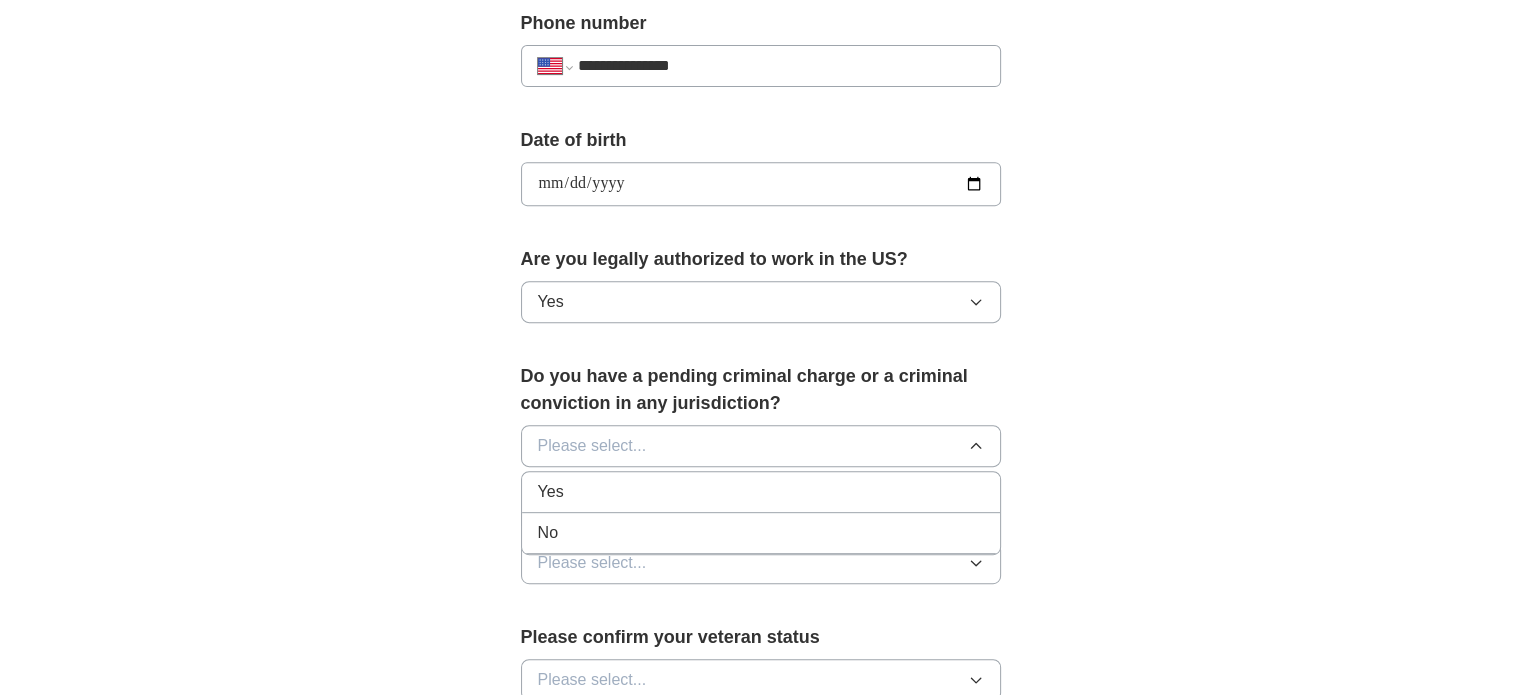 click on "No" at bounding box center (761, 533) 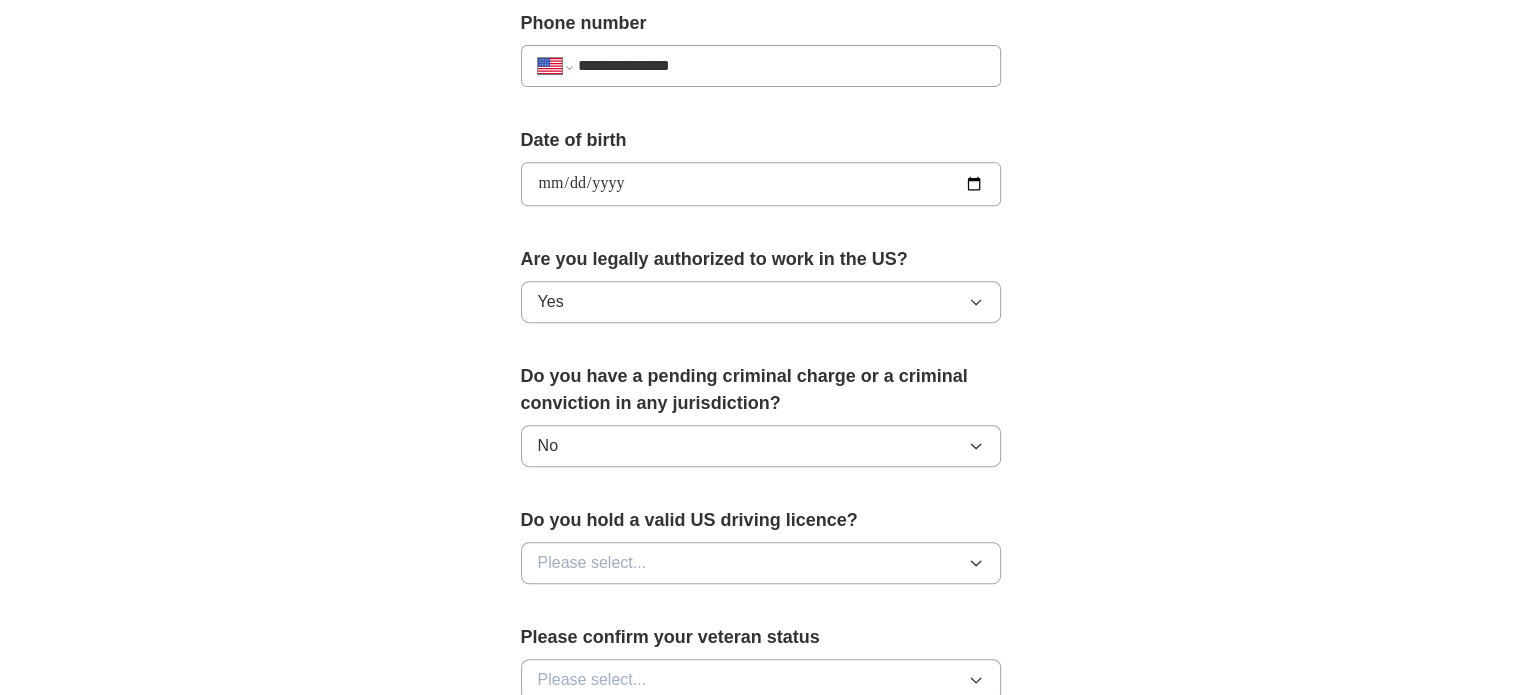 scroll, scrollTop: 1000, scrollLeft: 0, axis: vertical 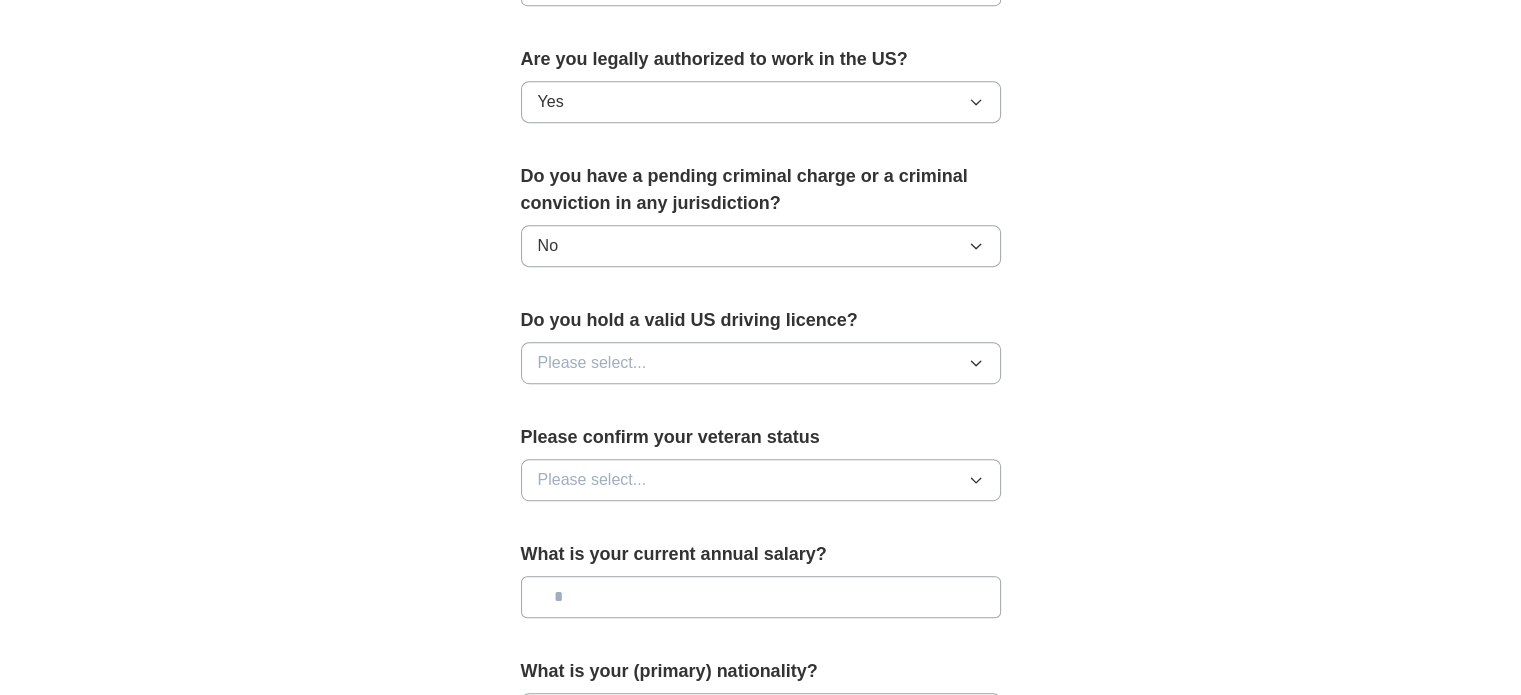 click on "Please select..." at bounding box center [761, 363] 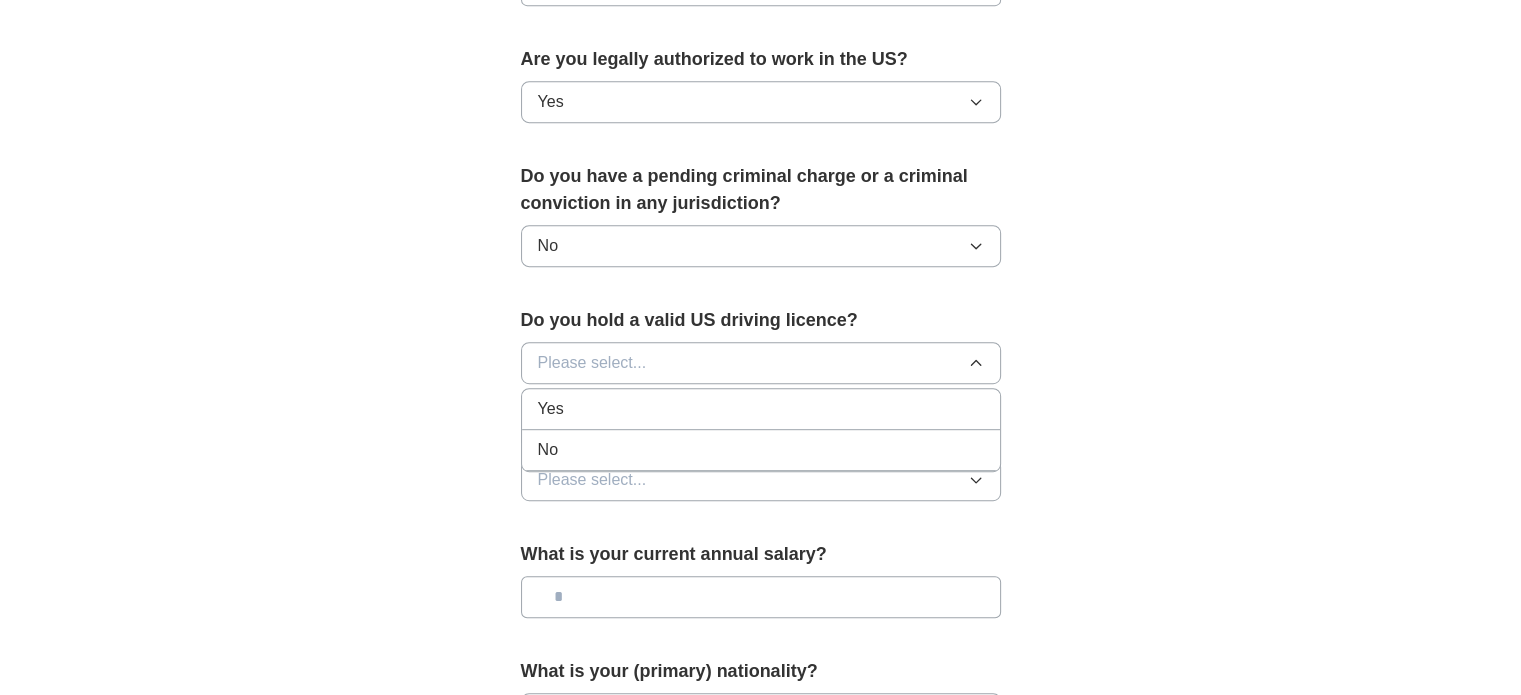 click on "Yes" at bounding box center [761, 409] 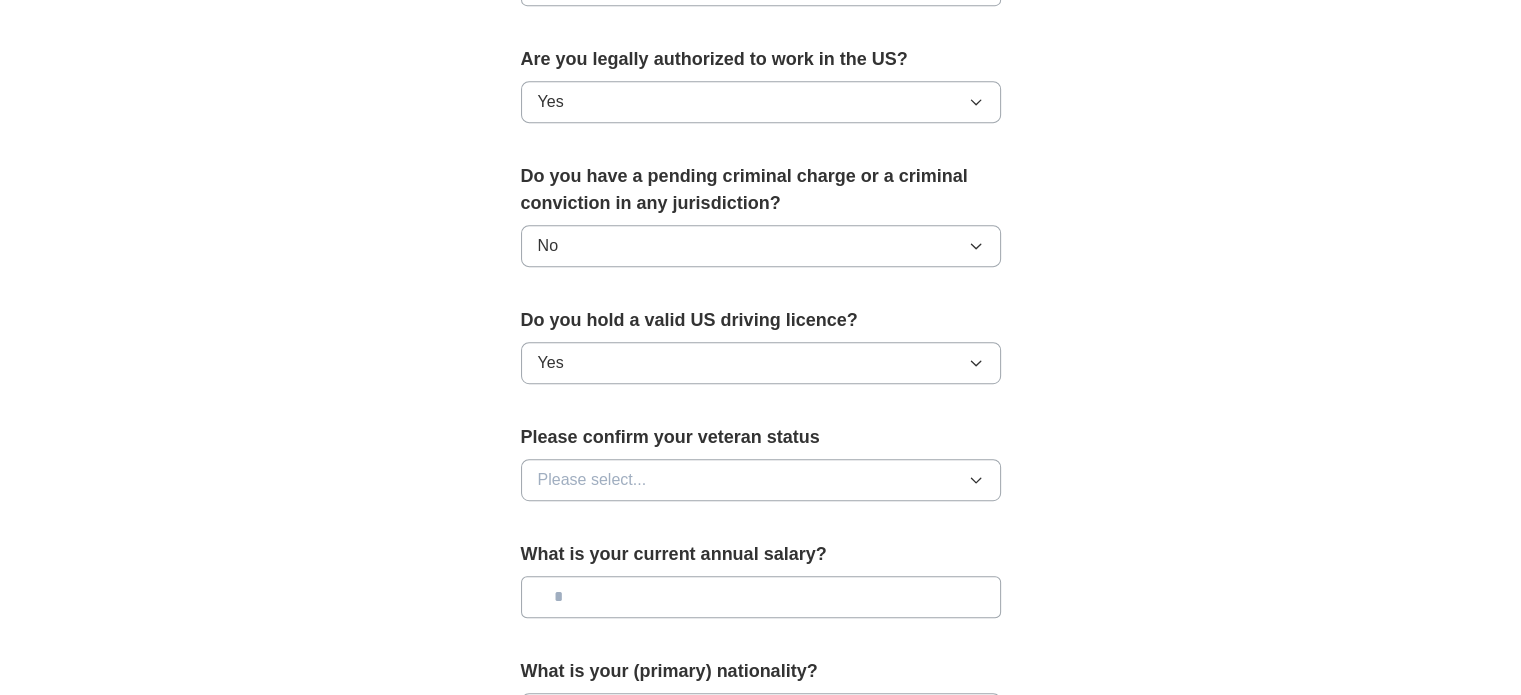 scroll, scrollTop: 1200, scrollLeft: 0, axis: vertical 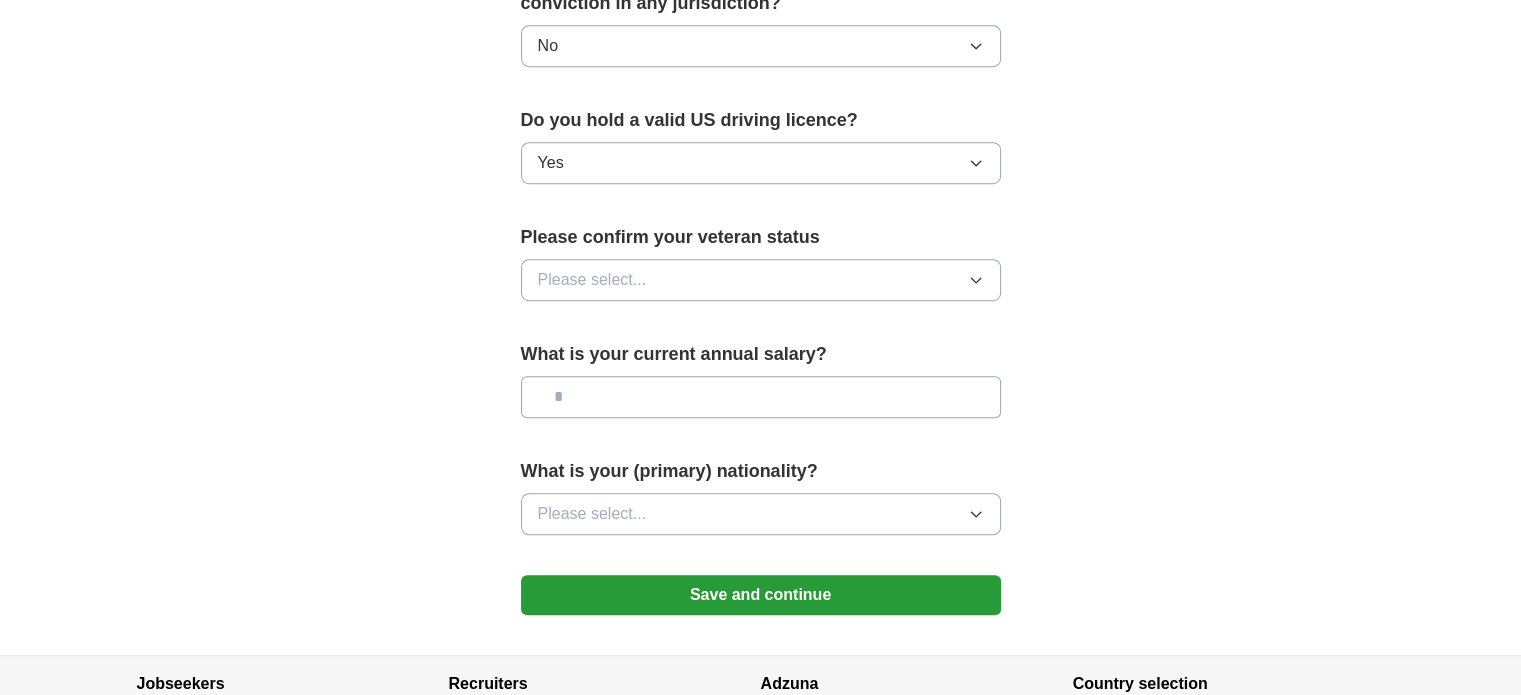 click on "Please select..." at bounding box center (761, 280) 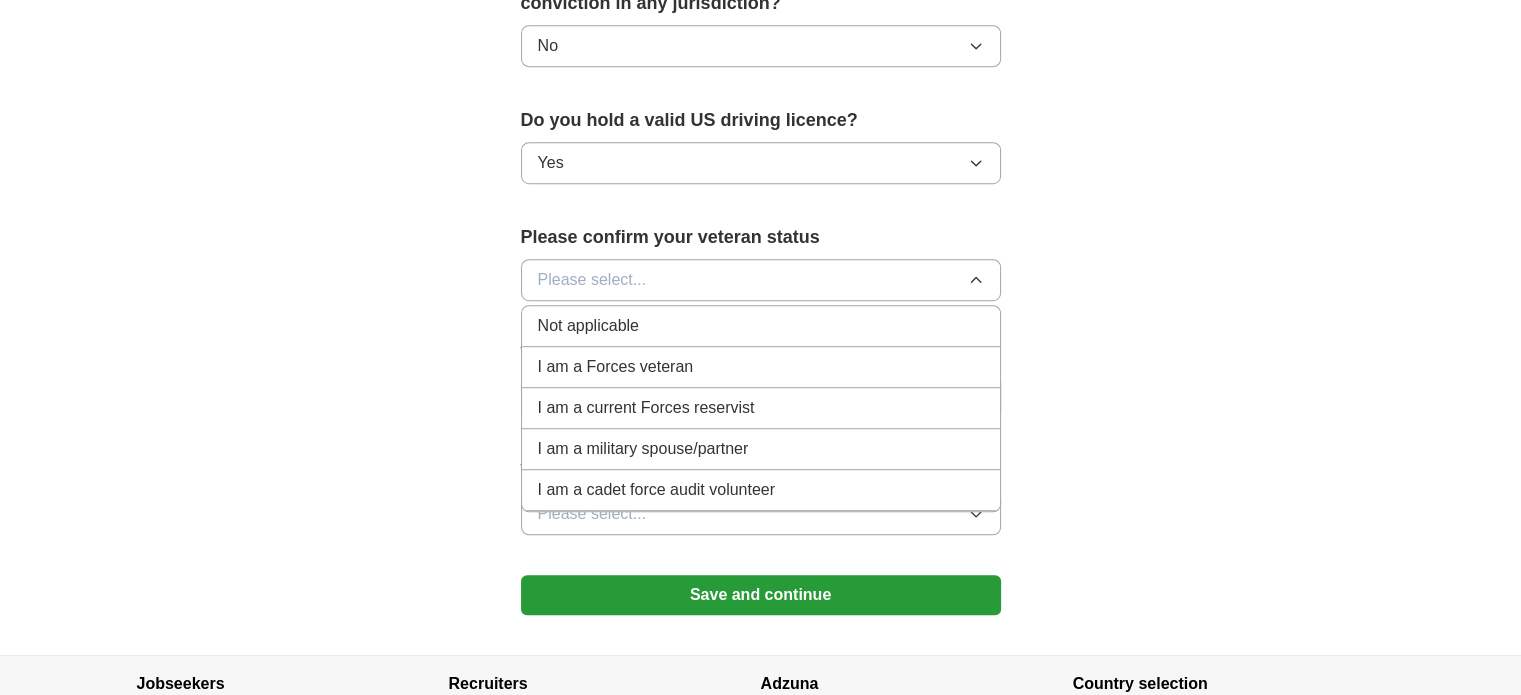 click on "Not applicable" at bounding box center (588, 326) 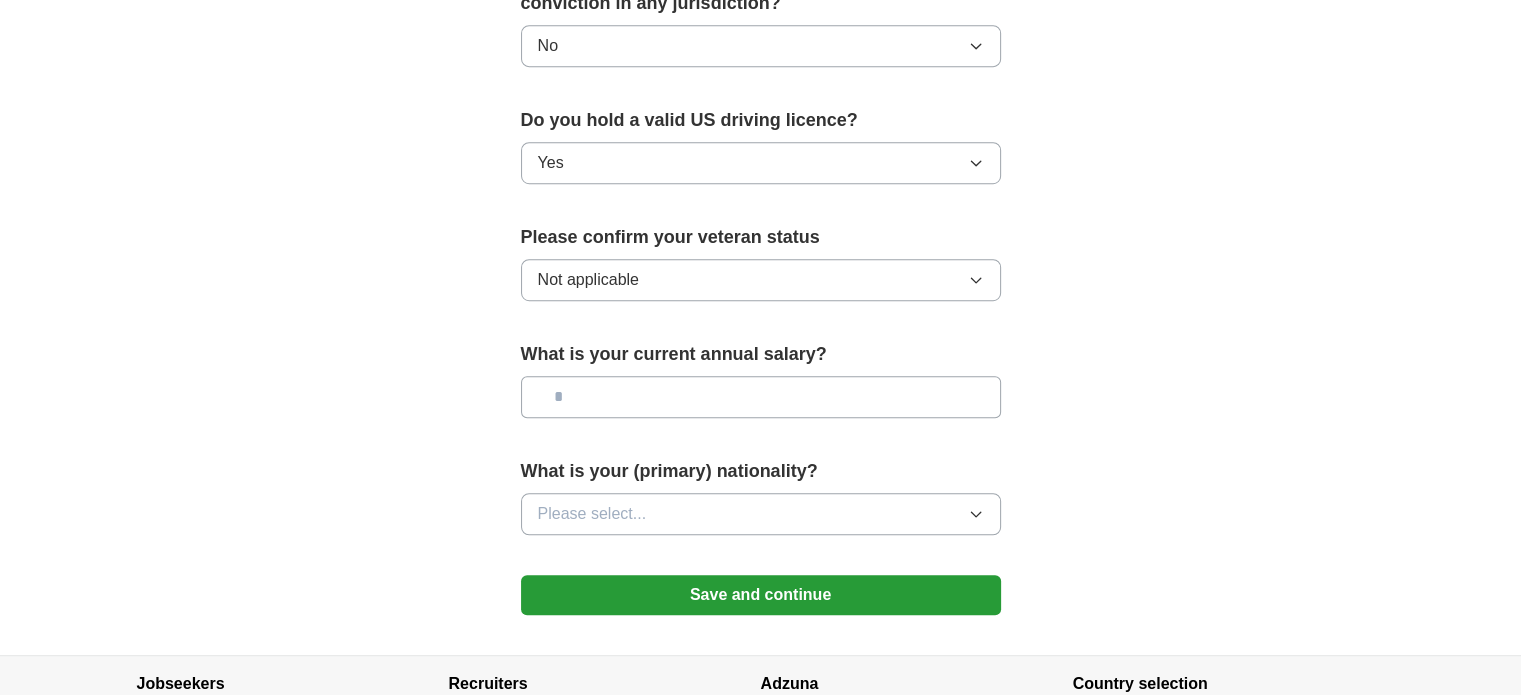 scroll, scrollTop: 1300, scrollLeft: 0, axis: vertical 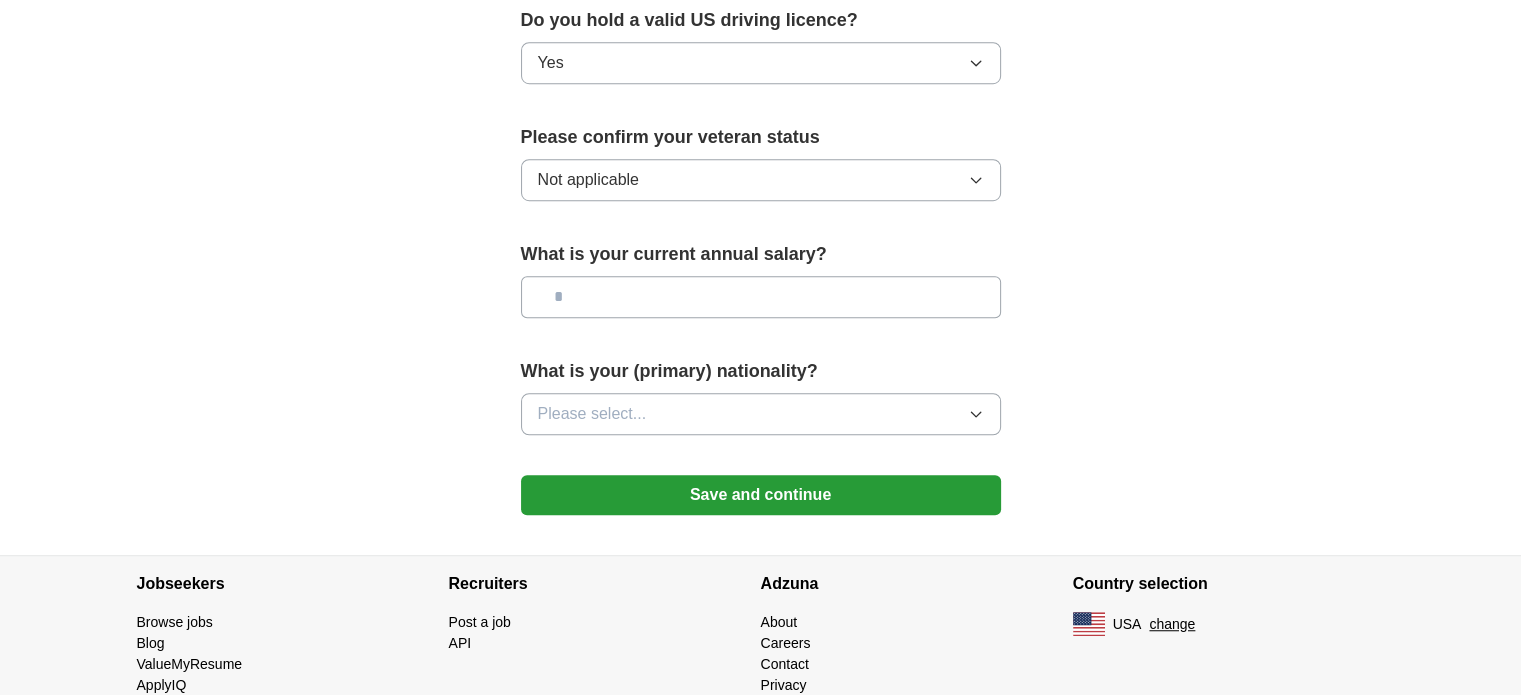 click on "Please select..." at bounding box center (761, 414) 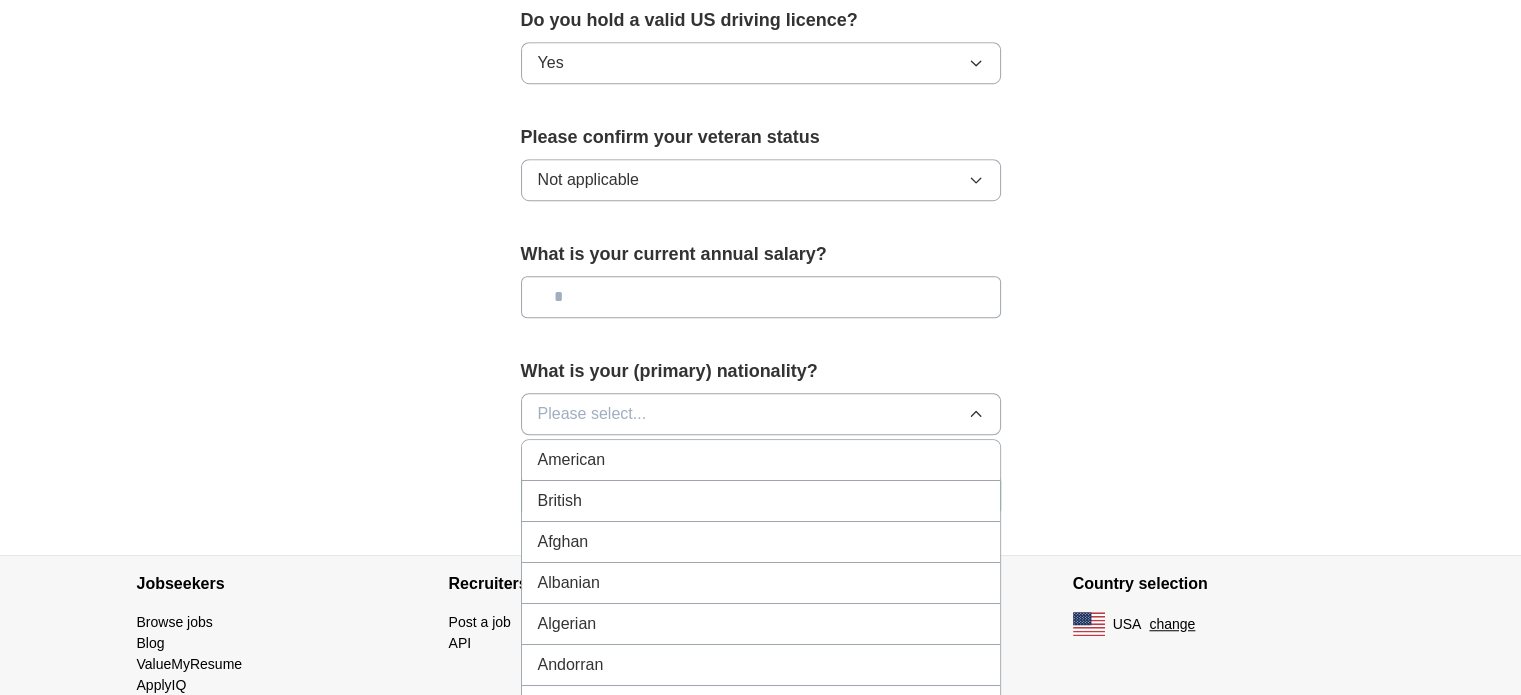 type 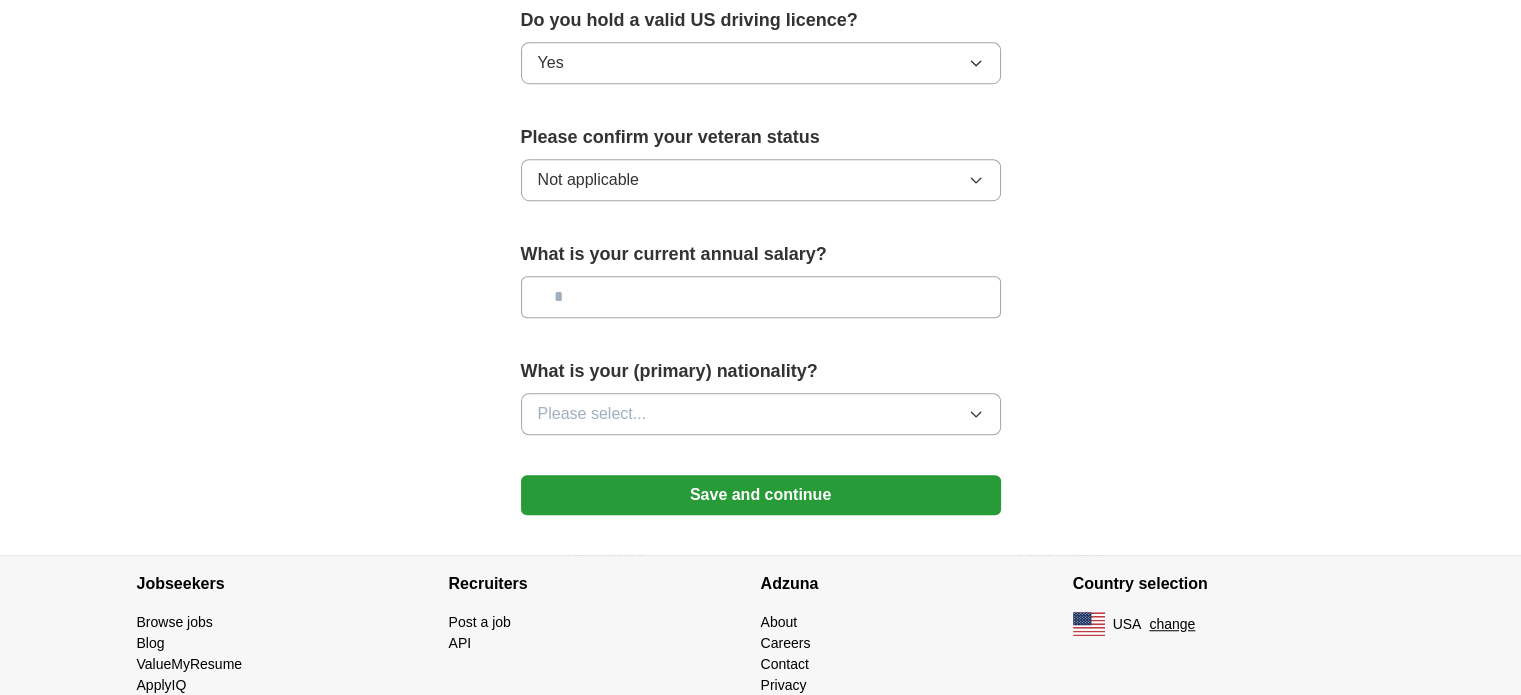 click on "Please select..." at bounding box center (761, 414) 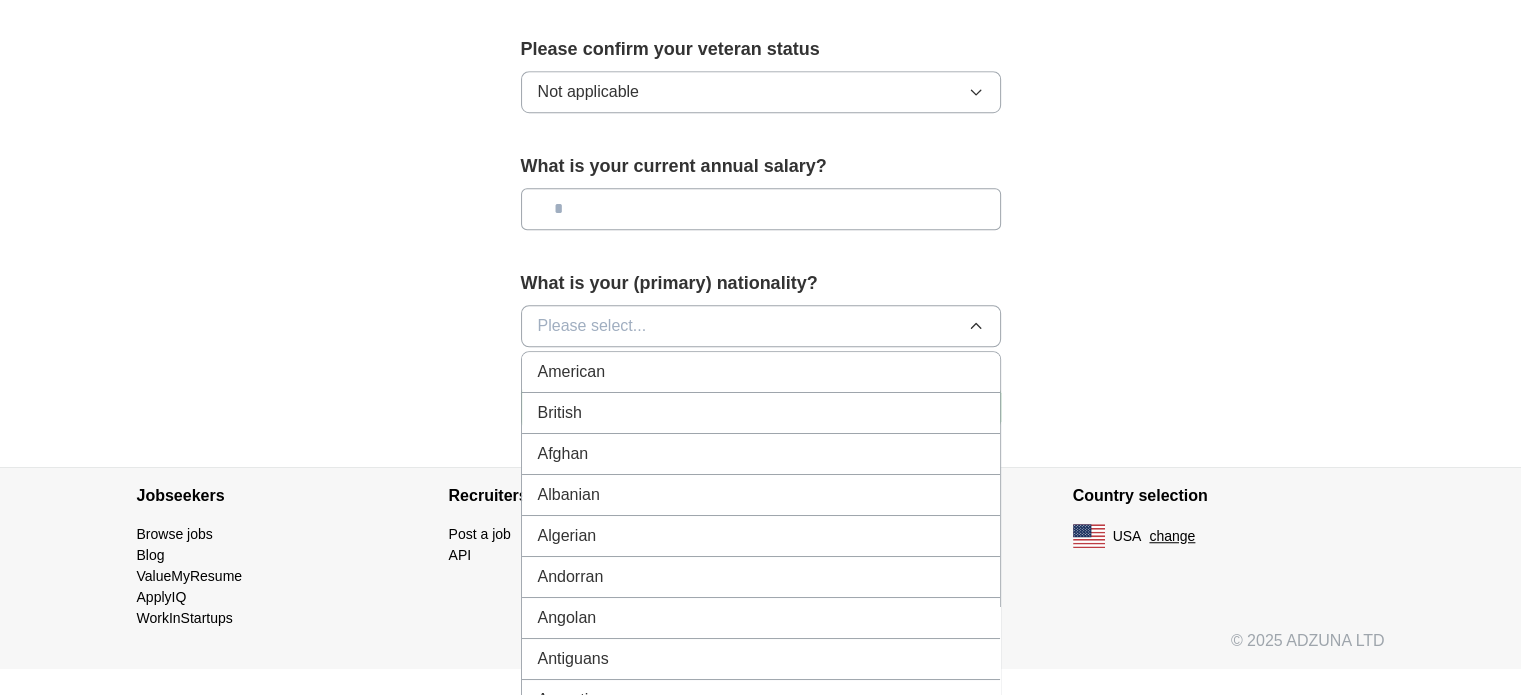 scroll, scrollTop: 1438, scrollLeft: 0, axis: vertical 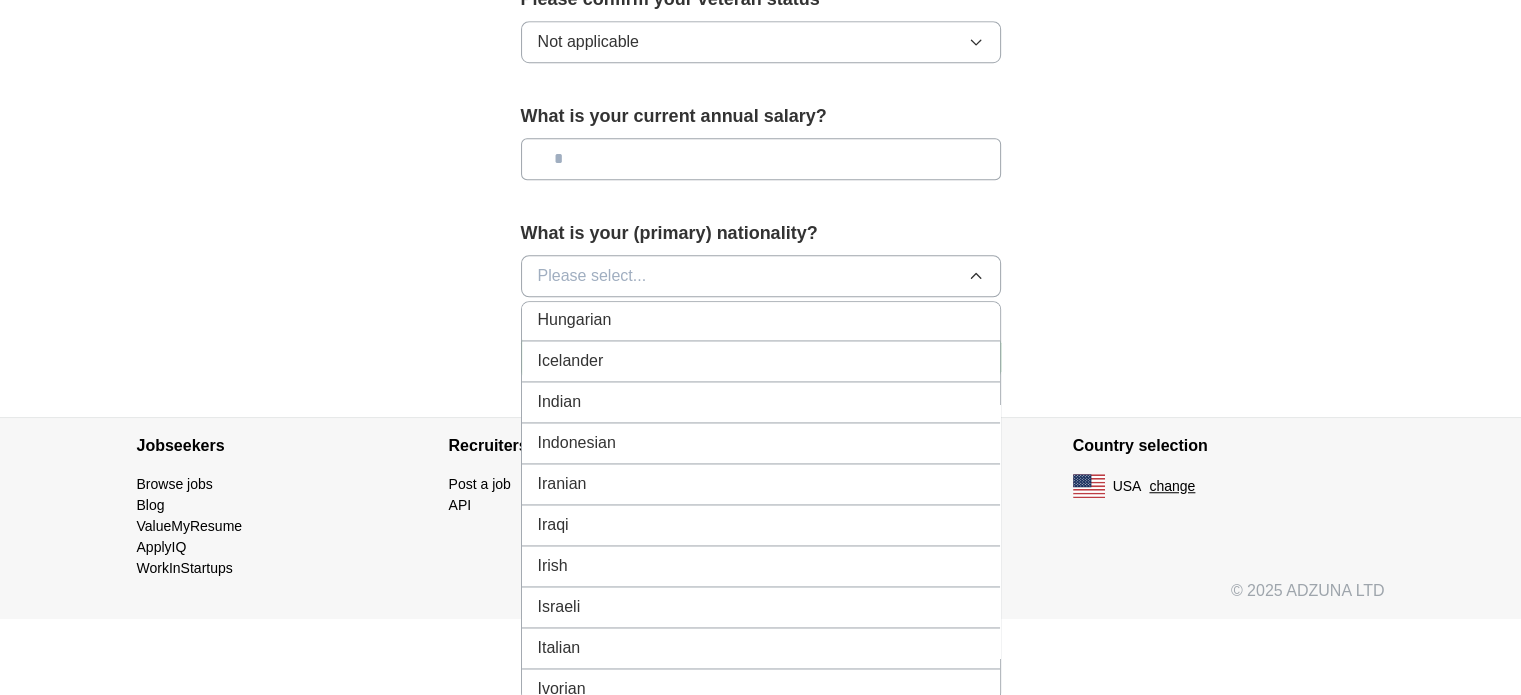 click on "Indian" at bounding box center (761, 402) 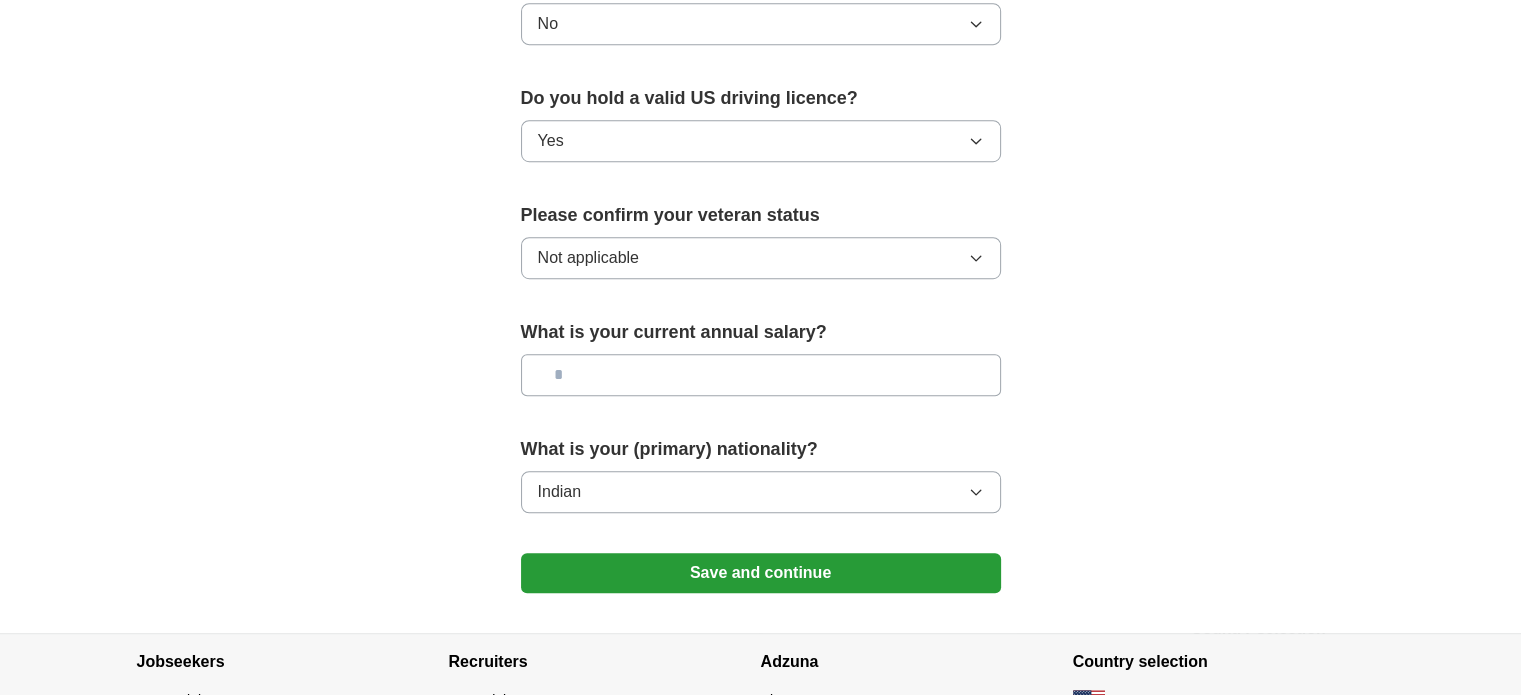 scroll, scrollTop: 1356, scrollLeft: 0, axis: vertical 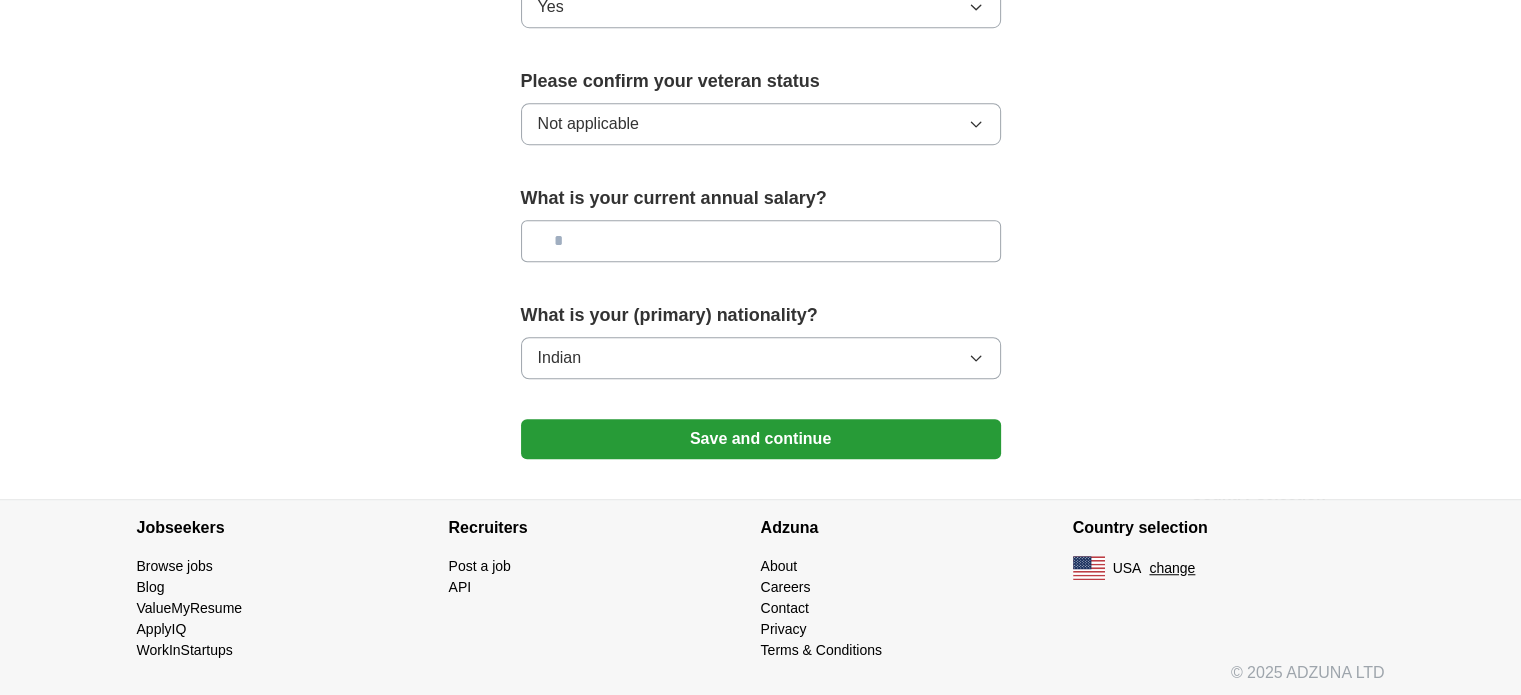 click on "Save and continue" at bounding box center (761, 439) 